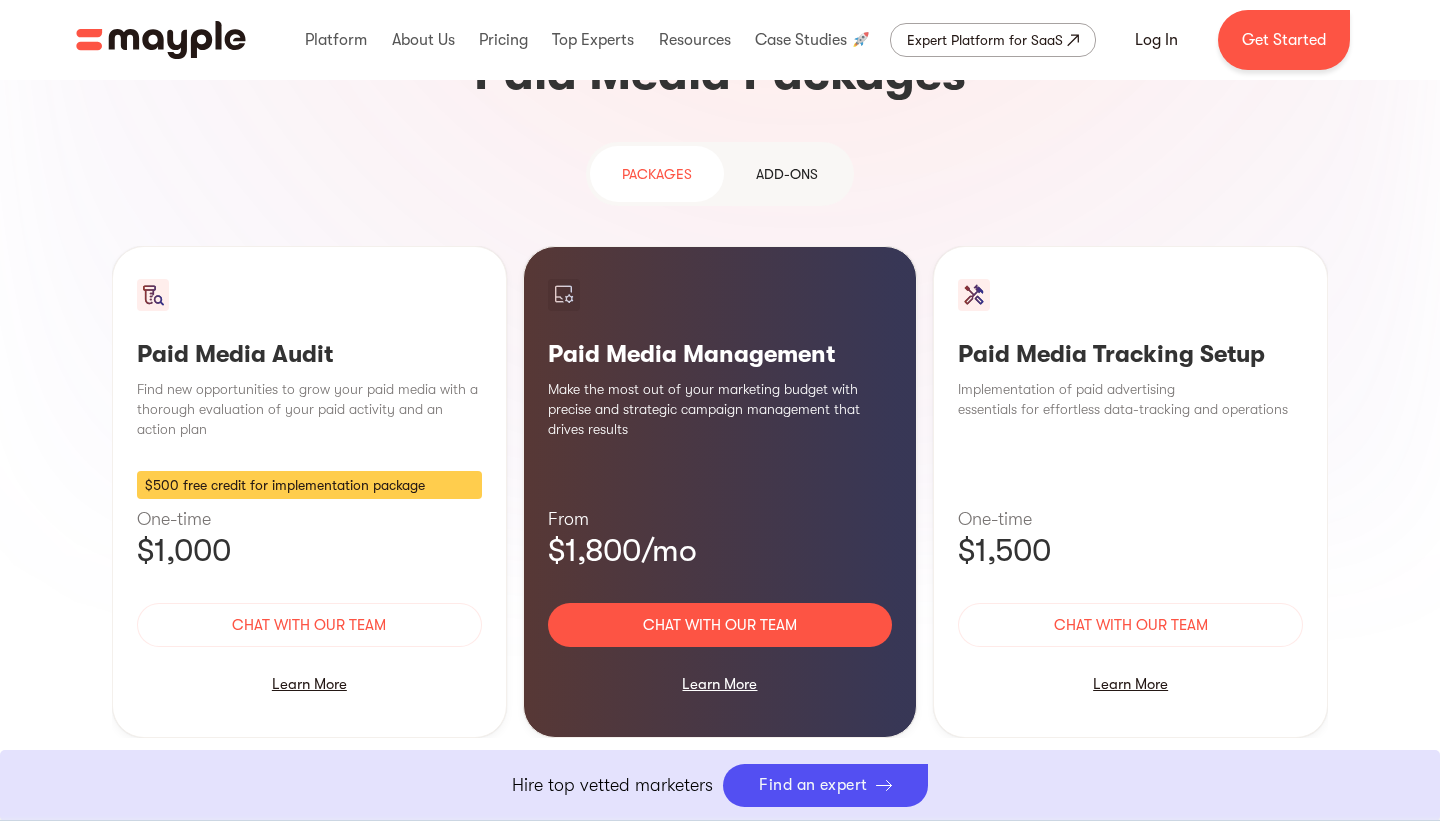 scroll, scrollTop: 1851, scrollLeft: 0, axis: vertical 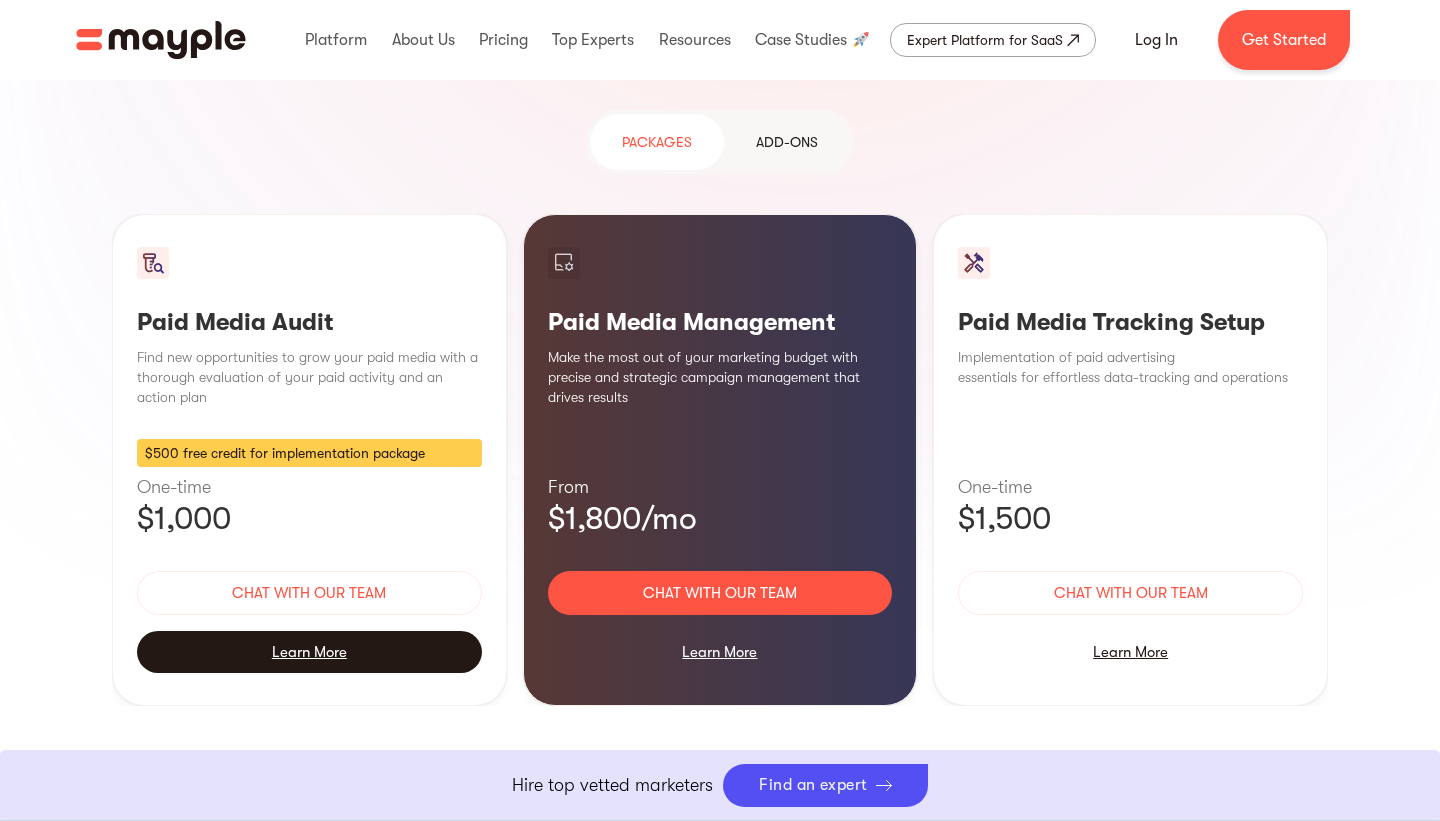 click on "Learn More" at bounding box center [309, 652] 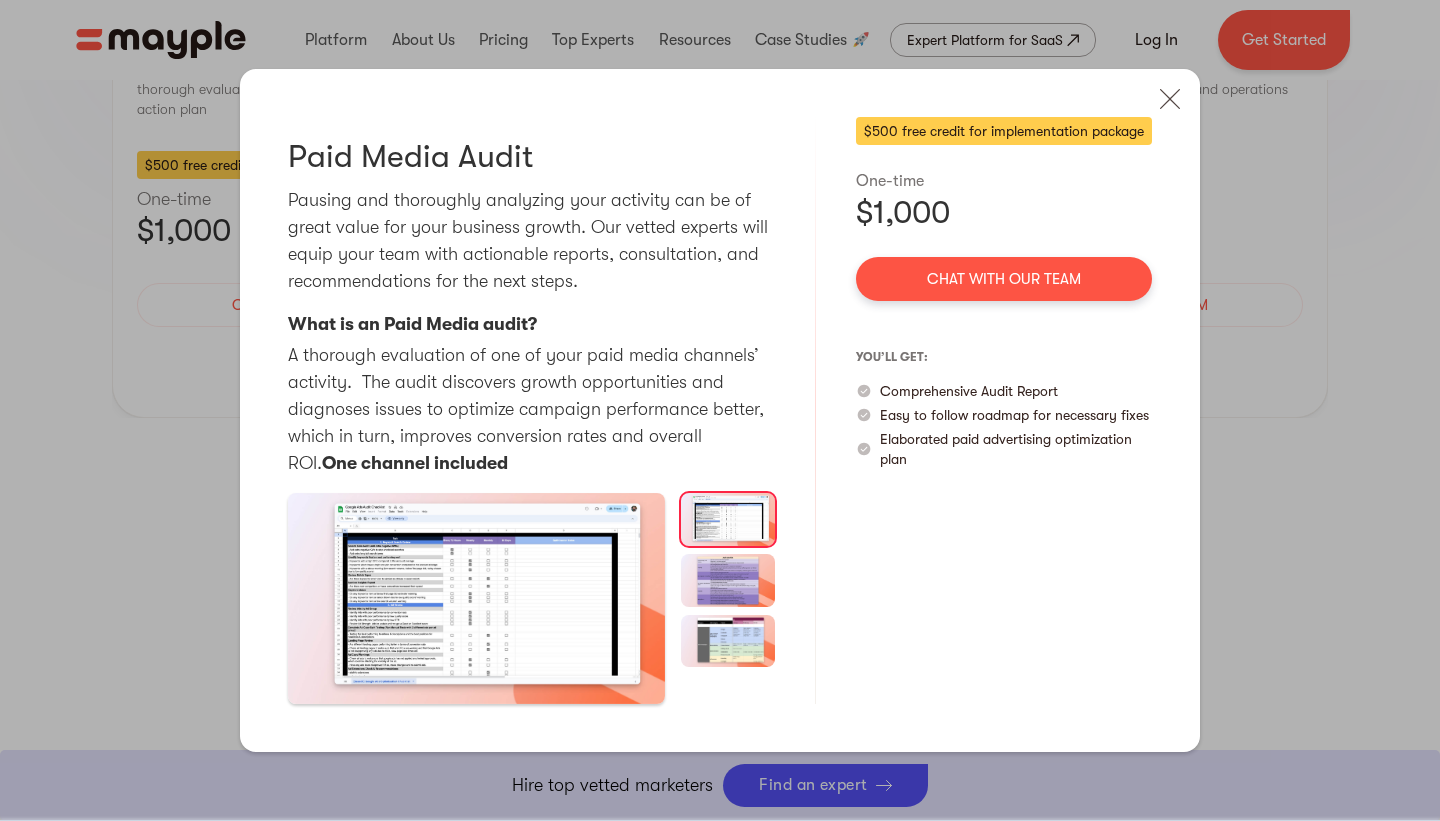 scroll, scrollTop: 2164, scrollLeft: 0, axis: vertical 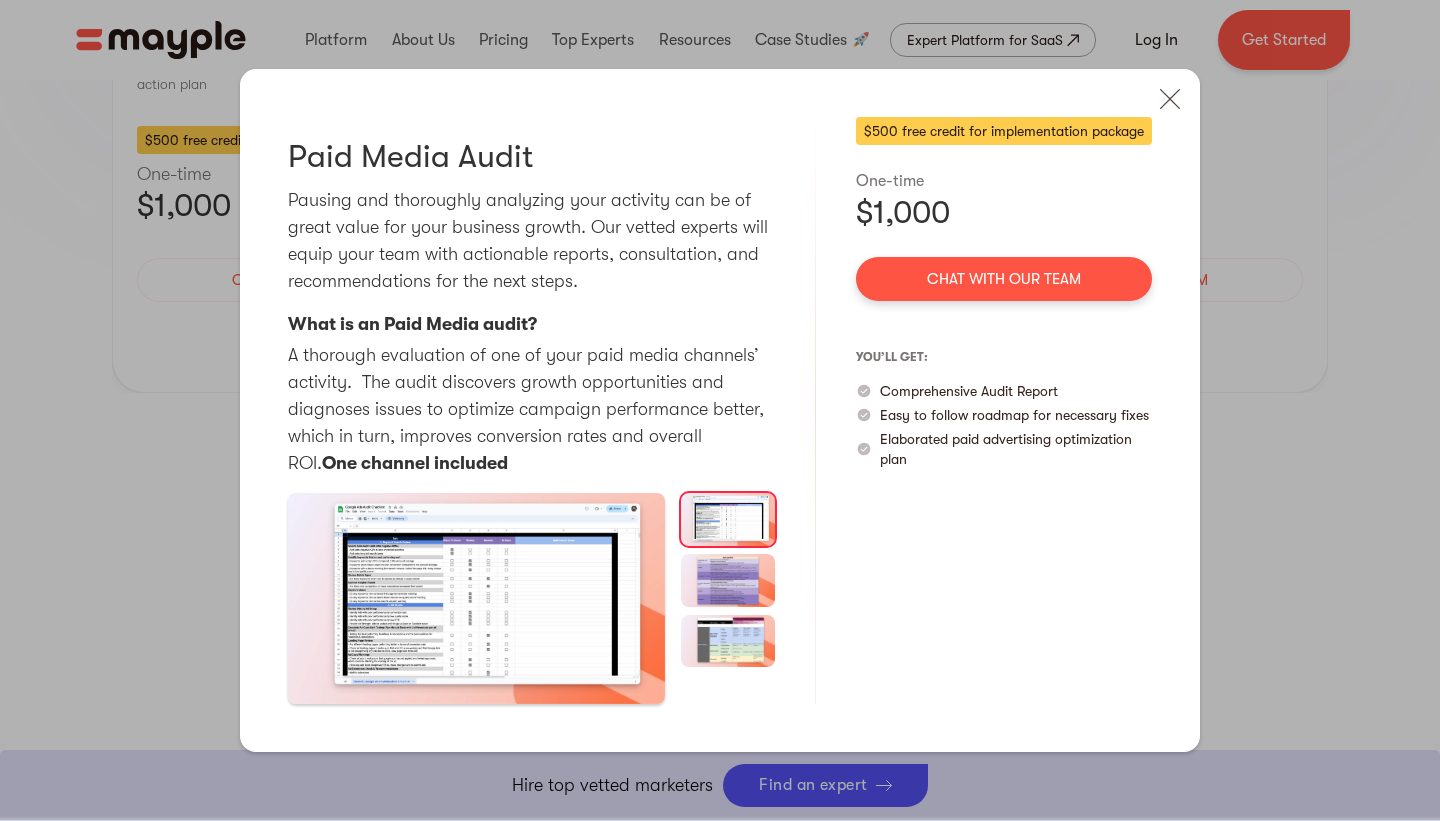 click at bounding box center [728, 580] 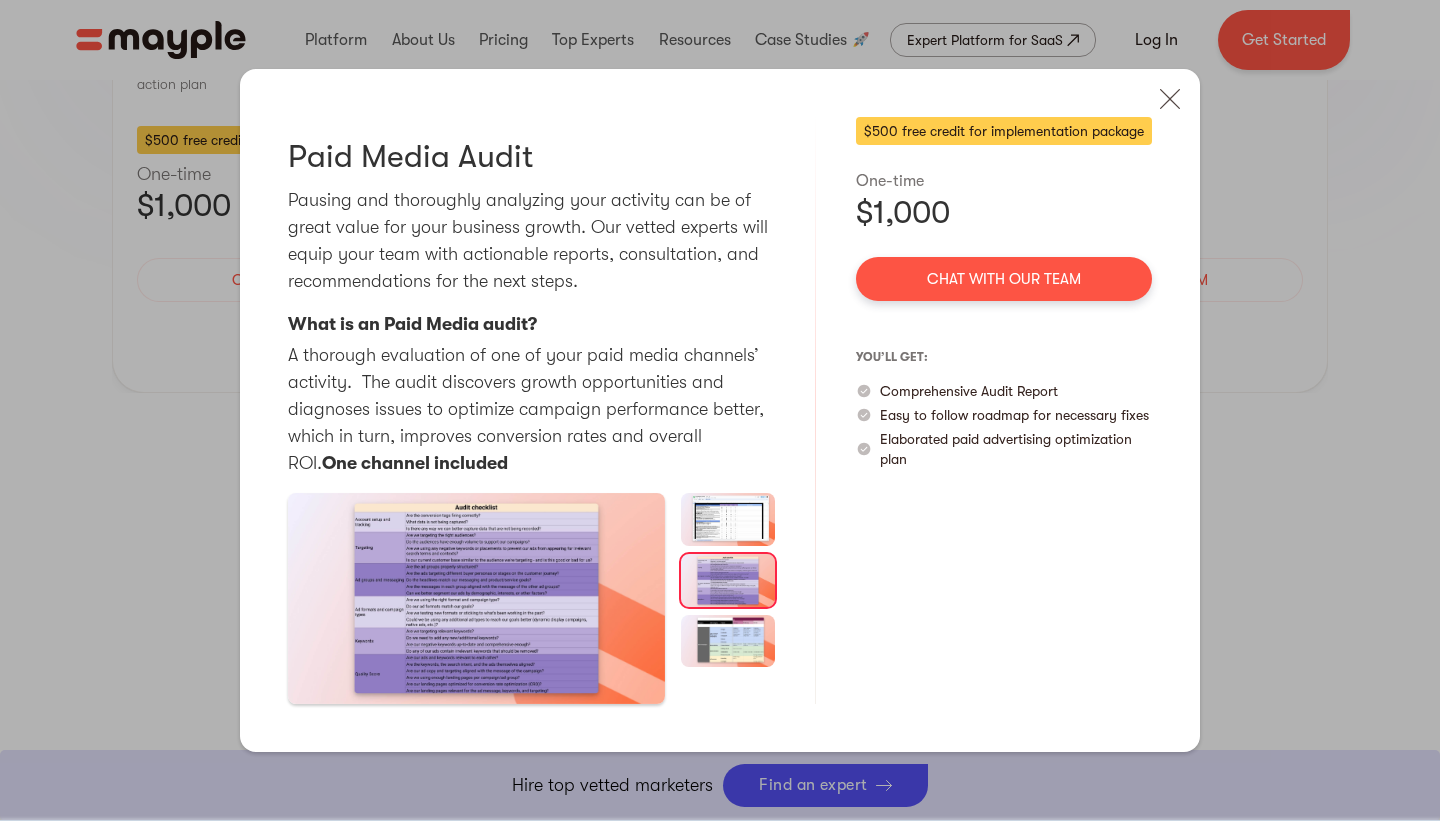 click at bounding box center [728, 641] 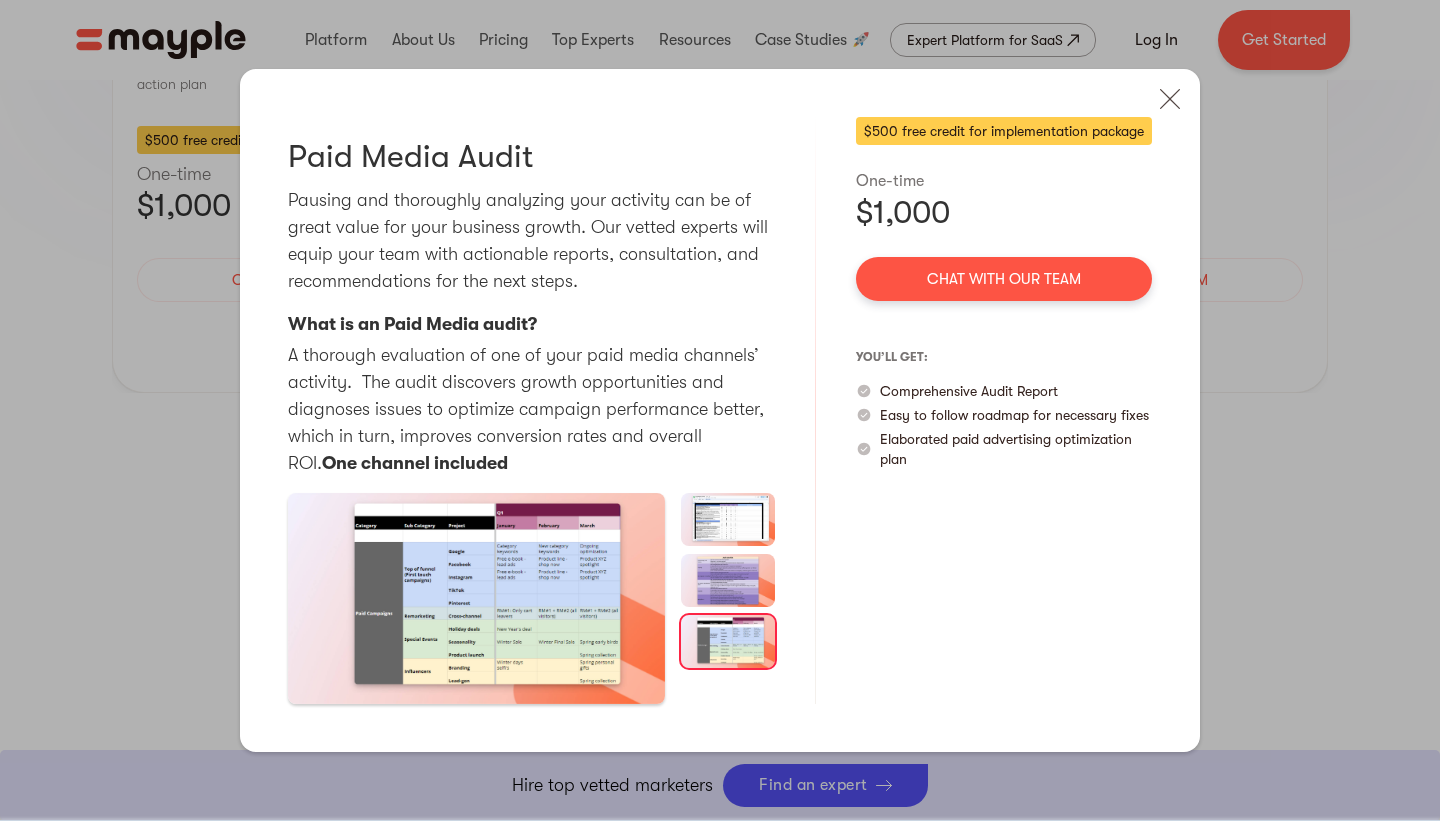 click at bounding box center [728, 519] 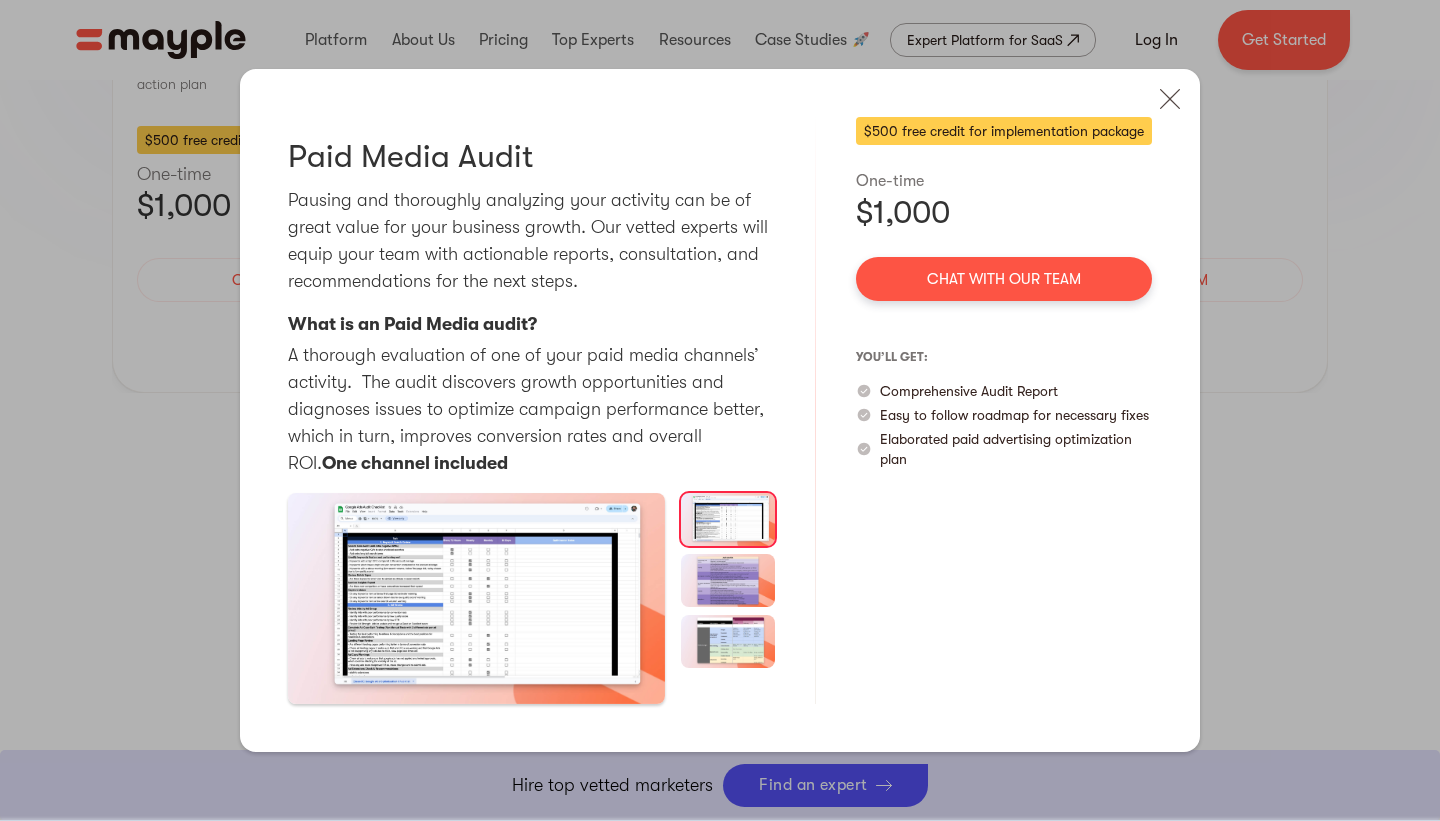 click at bounding box center [728, 580] 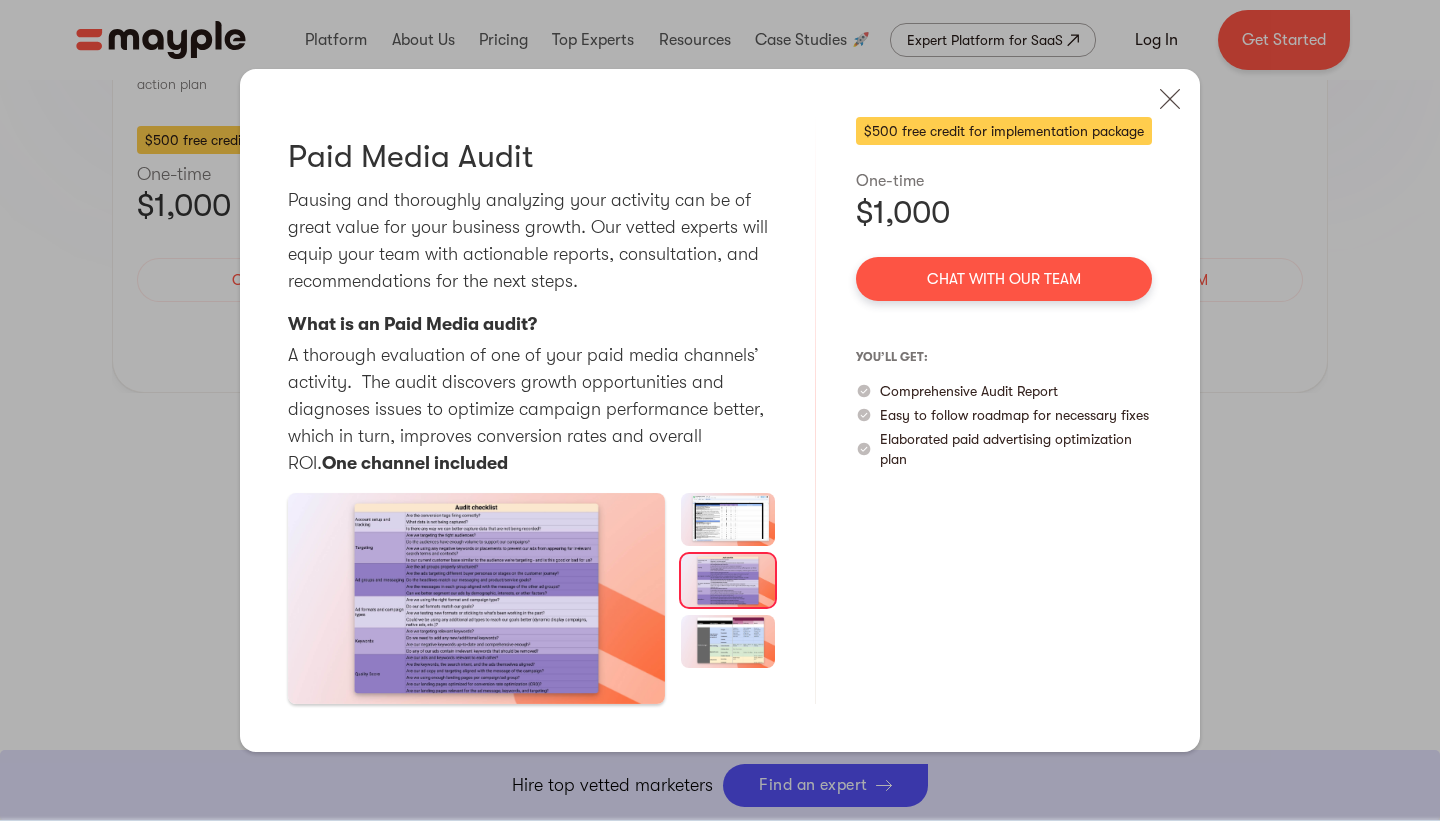 click at bounding box center (728, 641) 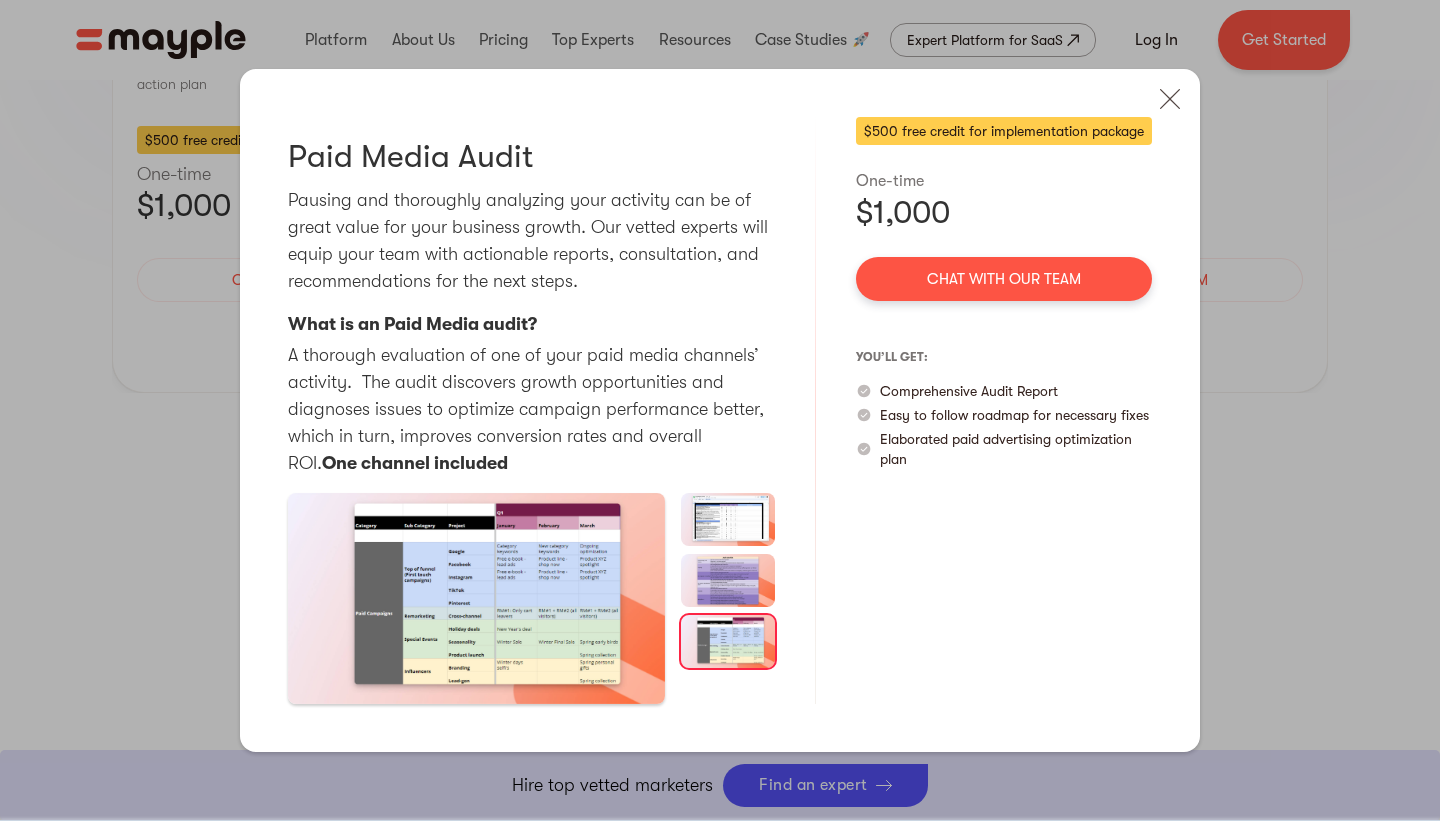 click on "Easy to follow roadmap for necessary fixes" at bounding box center (1014, 415) 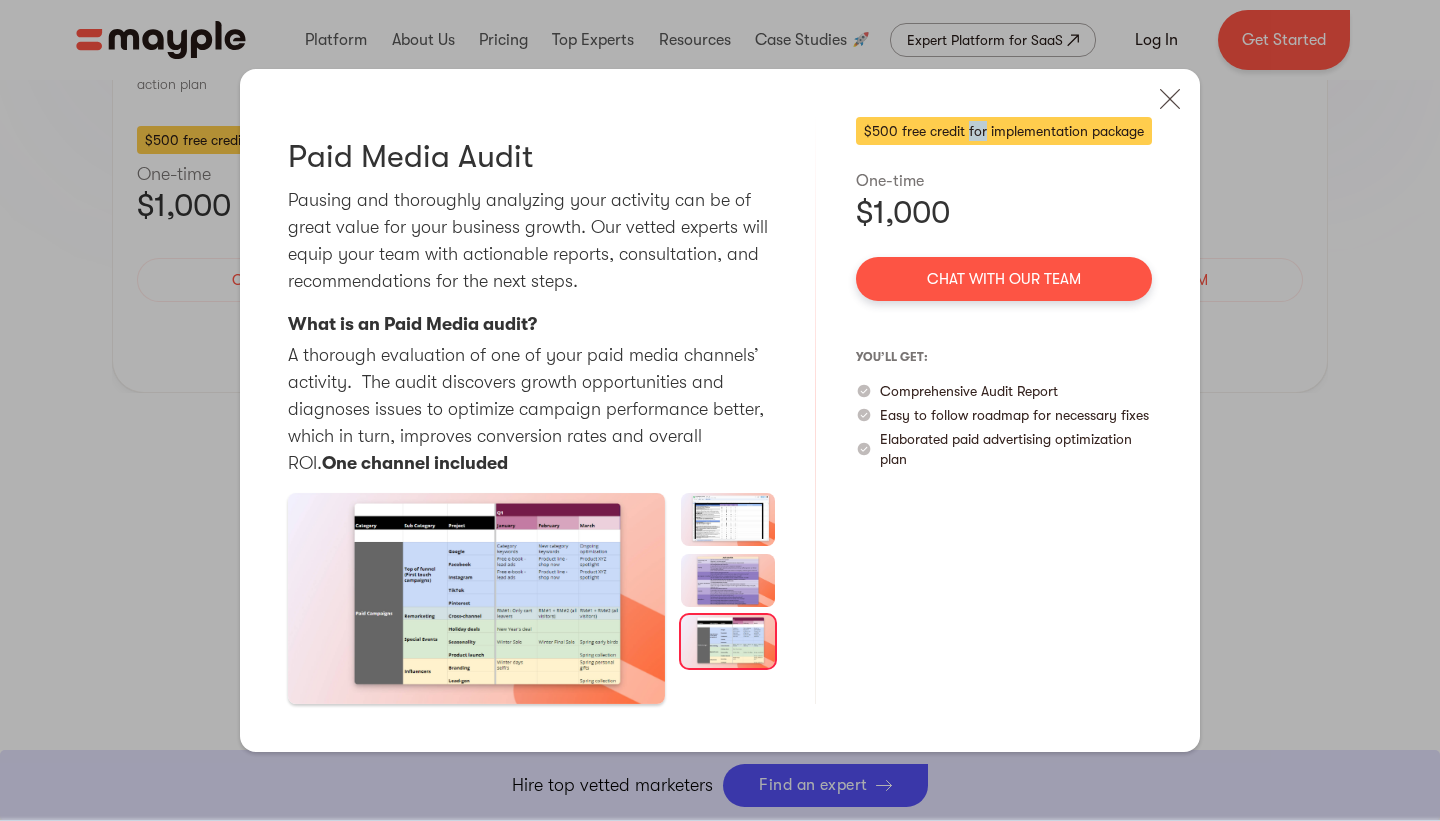 click on "$500 free credit for implementation package" at bounding box center [1004, 131] 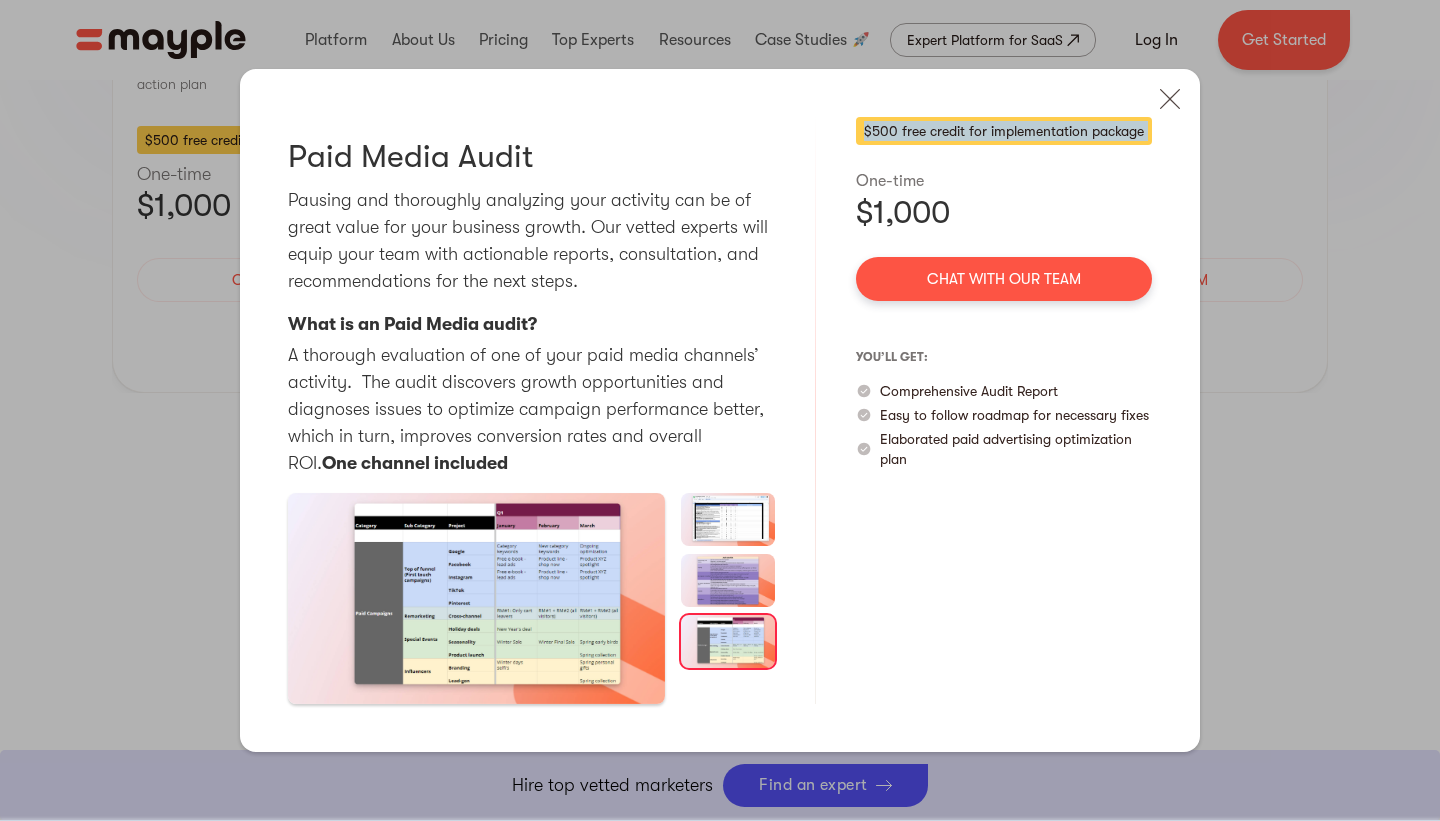 click on "$1,000" at bounding box center [1004, 213] 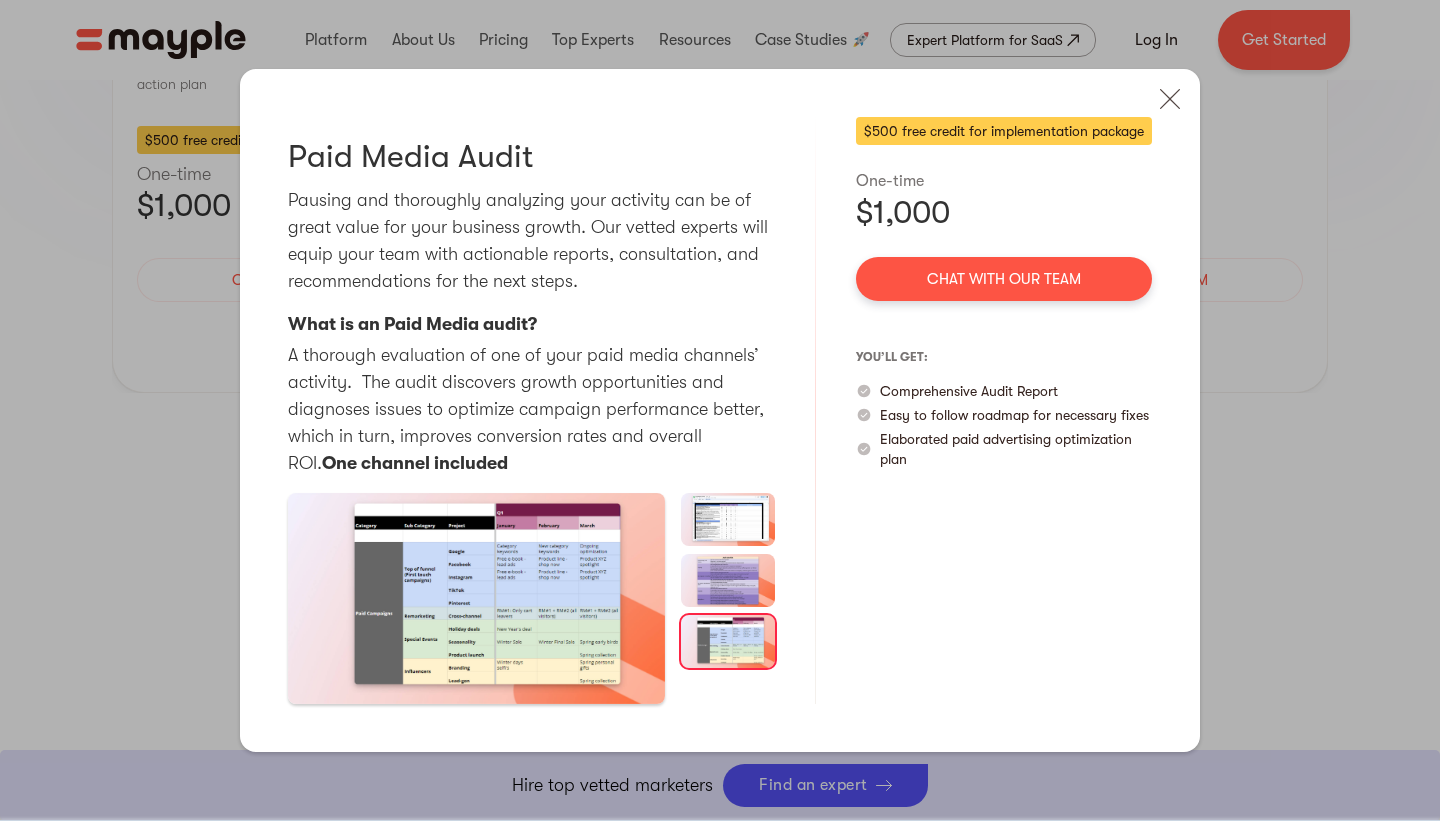 click on "$1,000" at bounding box center (1004, 213) 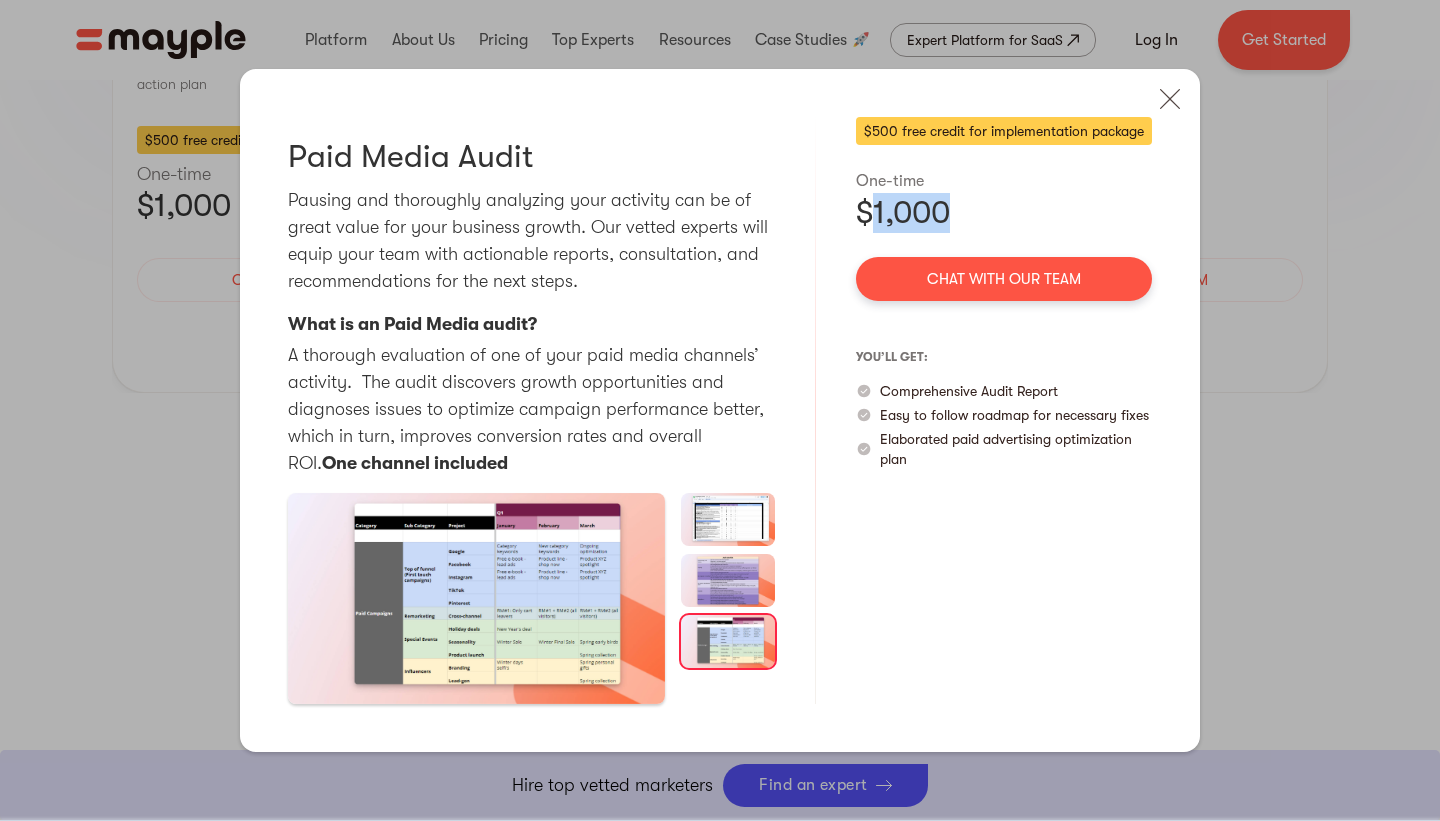 click on "$1,000" at bounding box center [1004, 213] 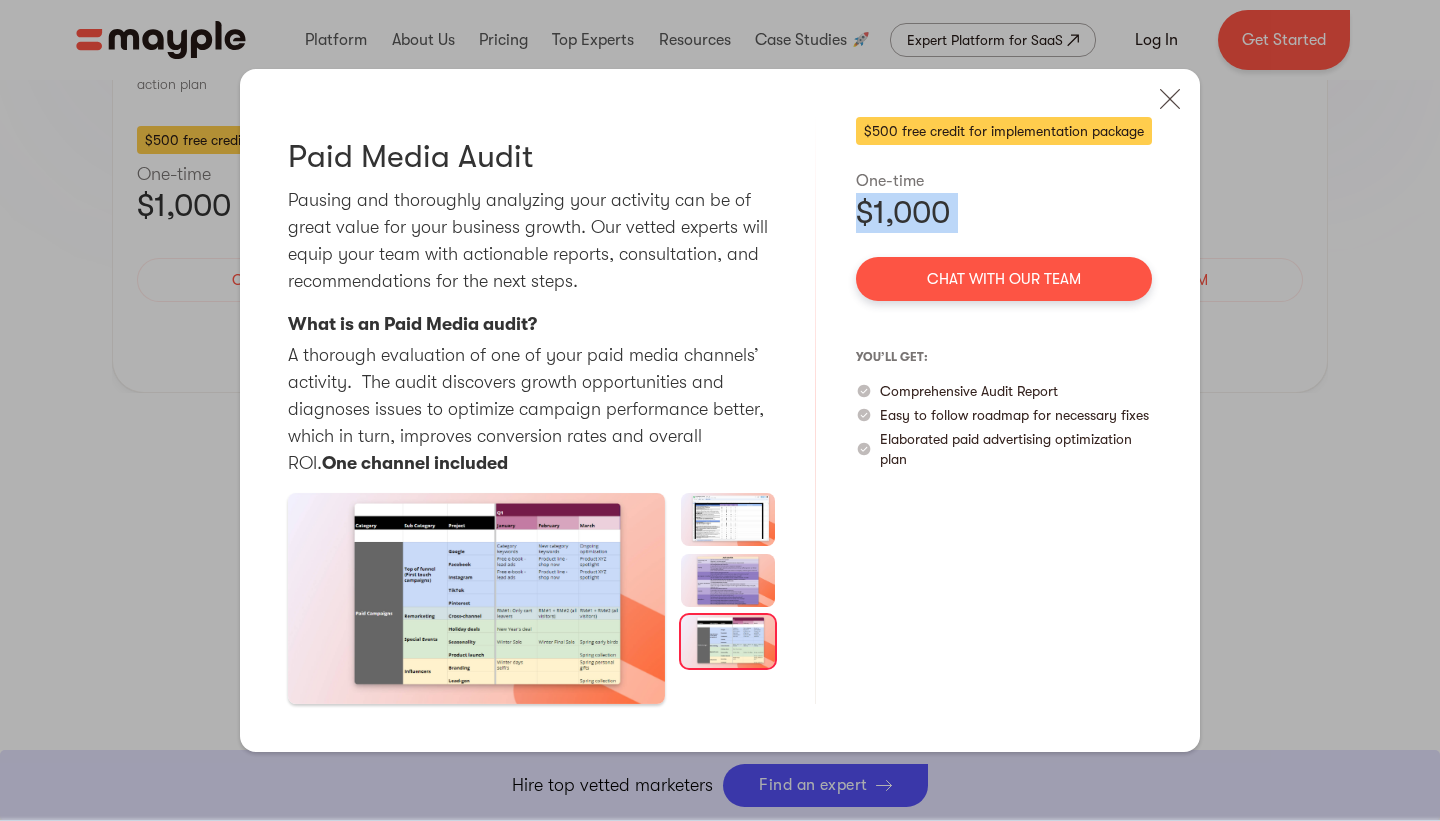 click on "$1,000" at bounding box center [1004, 213] 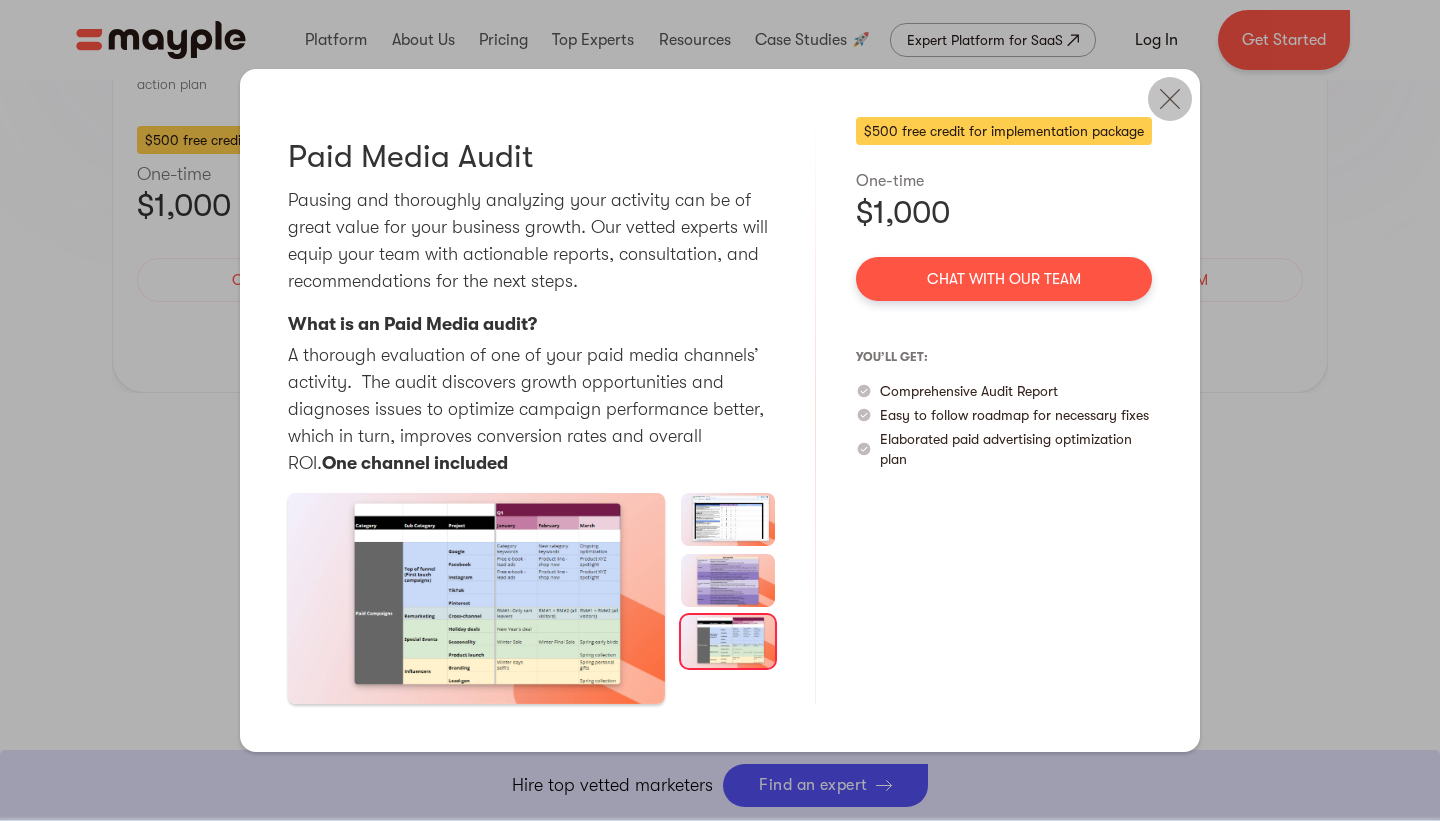 click at bounding box center [1170, 99] 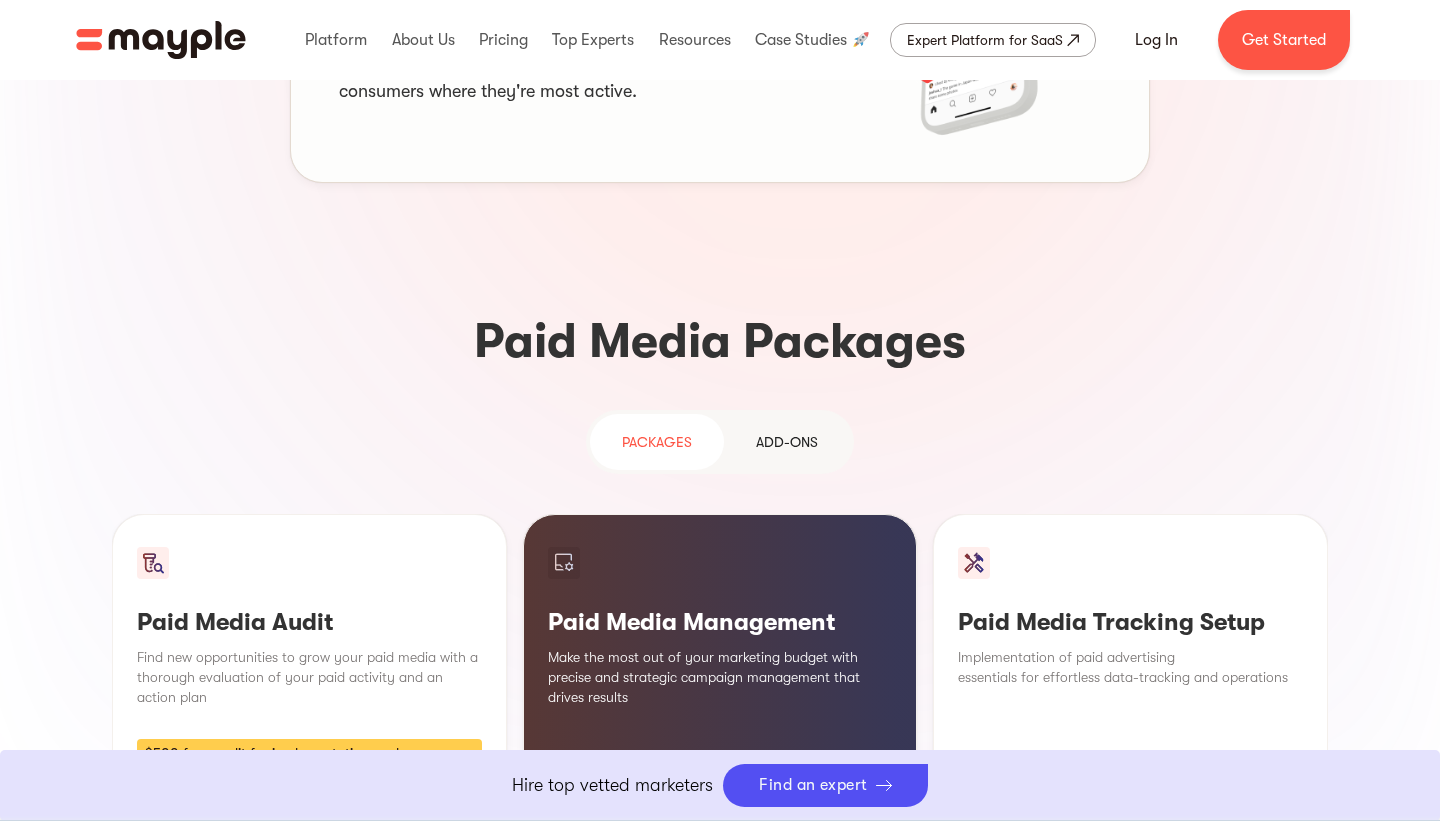 scroll, scrollTop: 1535, scrollLeft: 0, axis: vertical 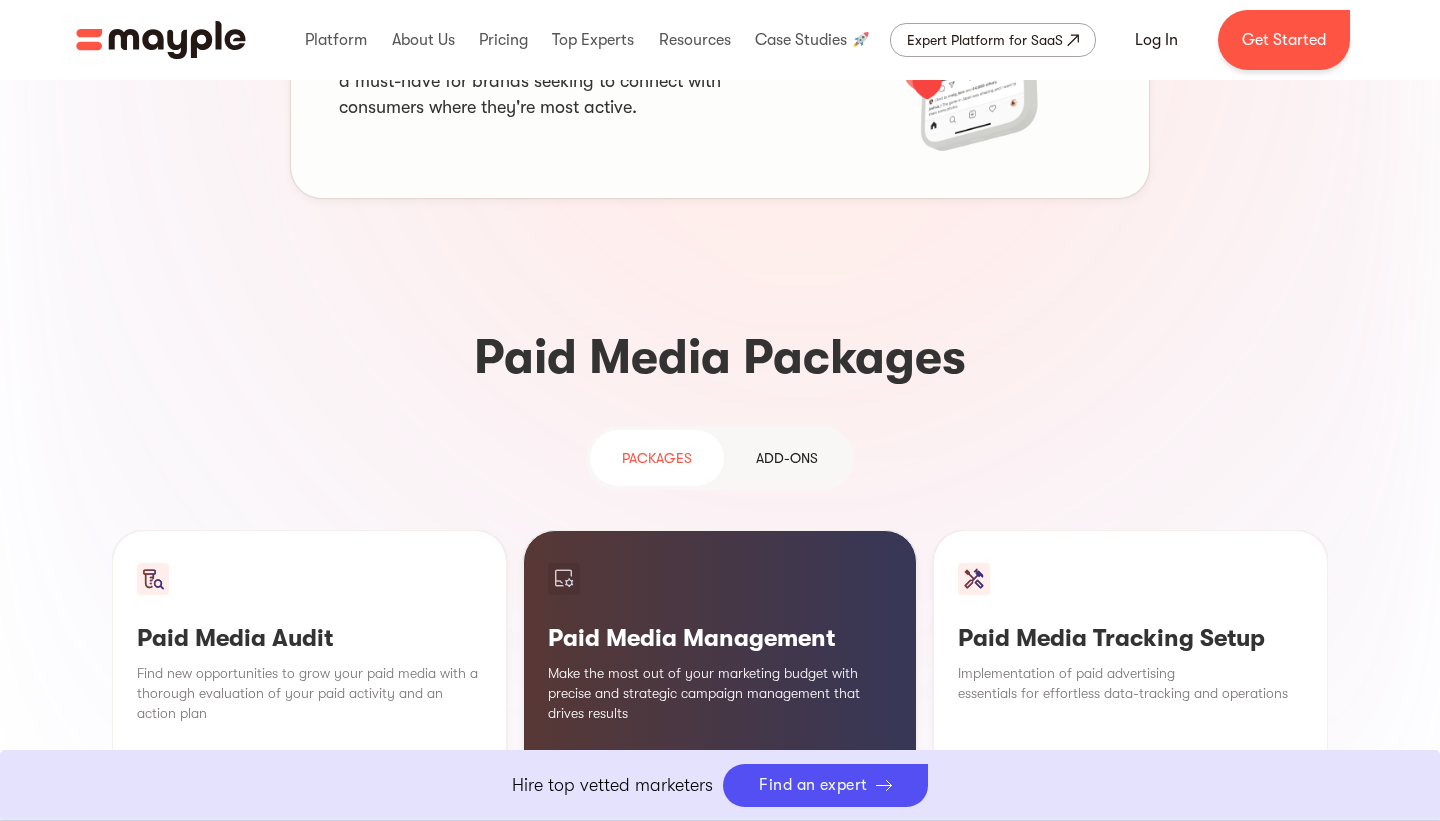 click on "Add-ons" at bounding box center [787, 458] 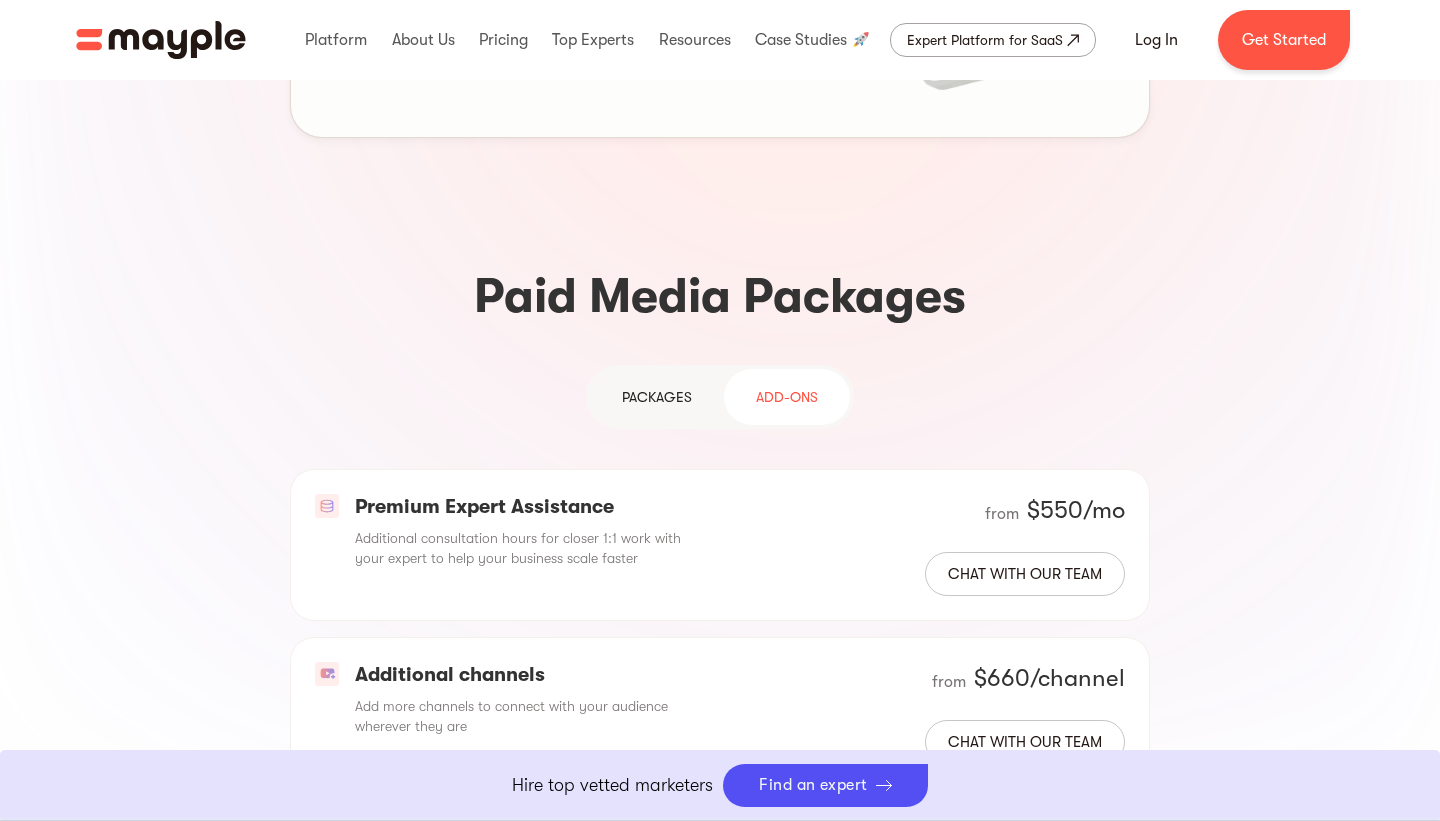 scroll, scrollTop: 1567, scrollLeft: 0, axis: vertical 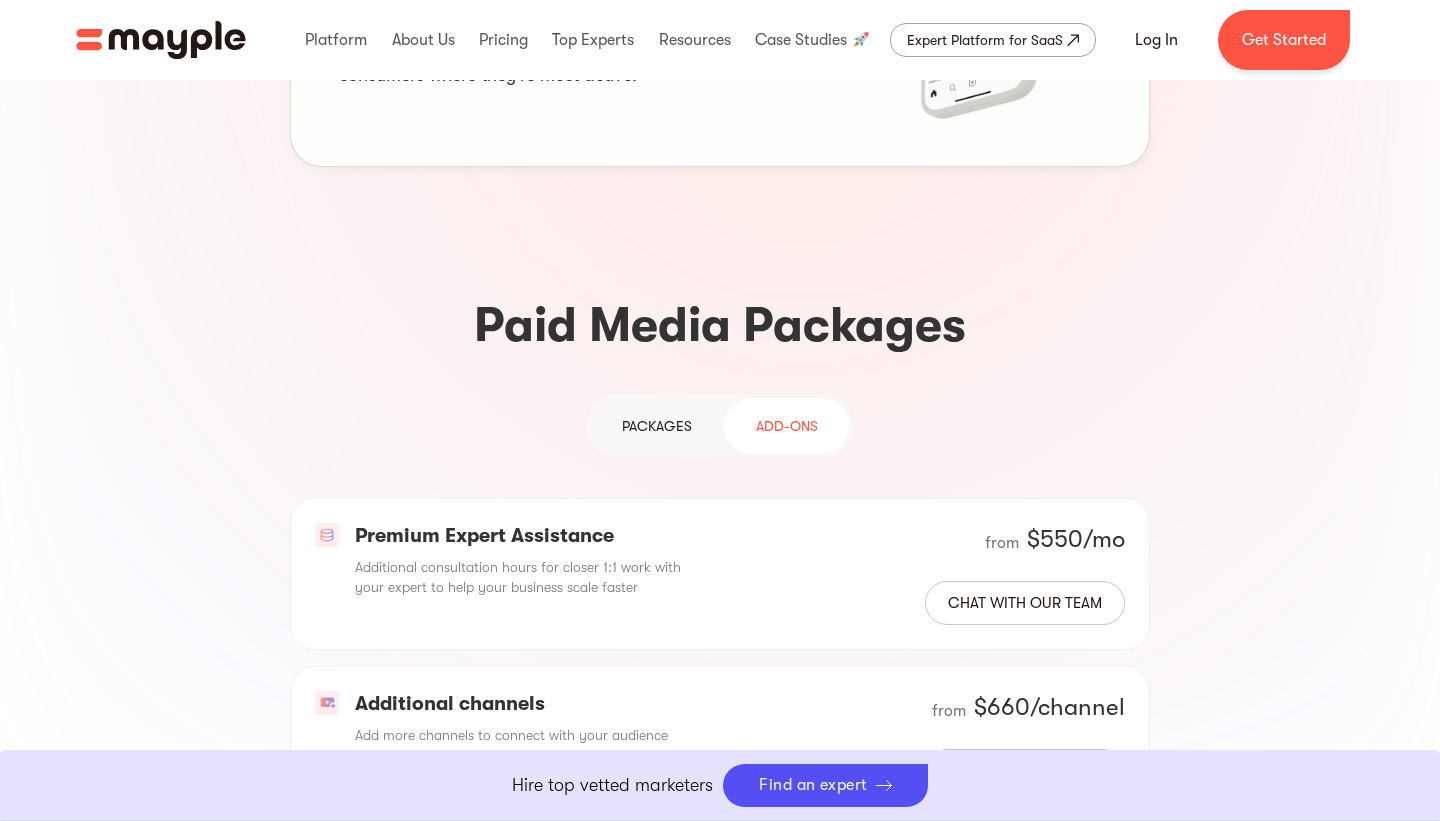 click on "PAckages" at bounding box center (657, 426) 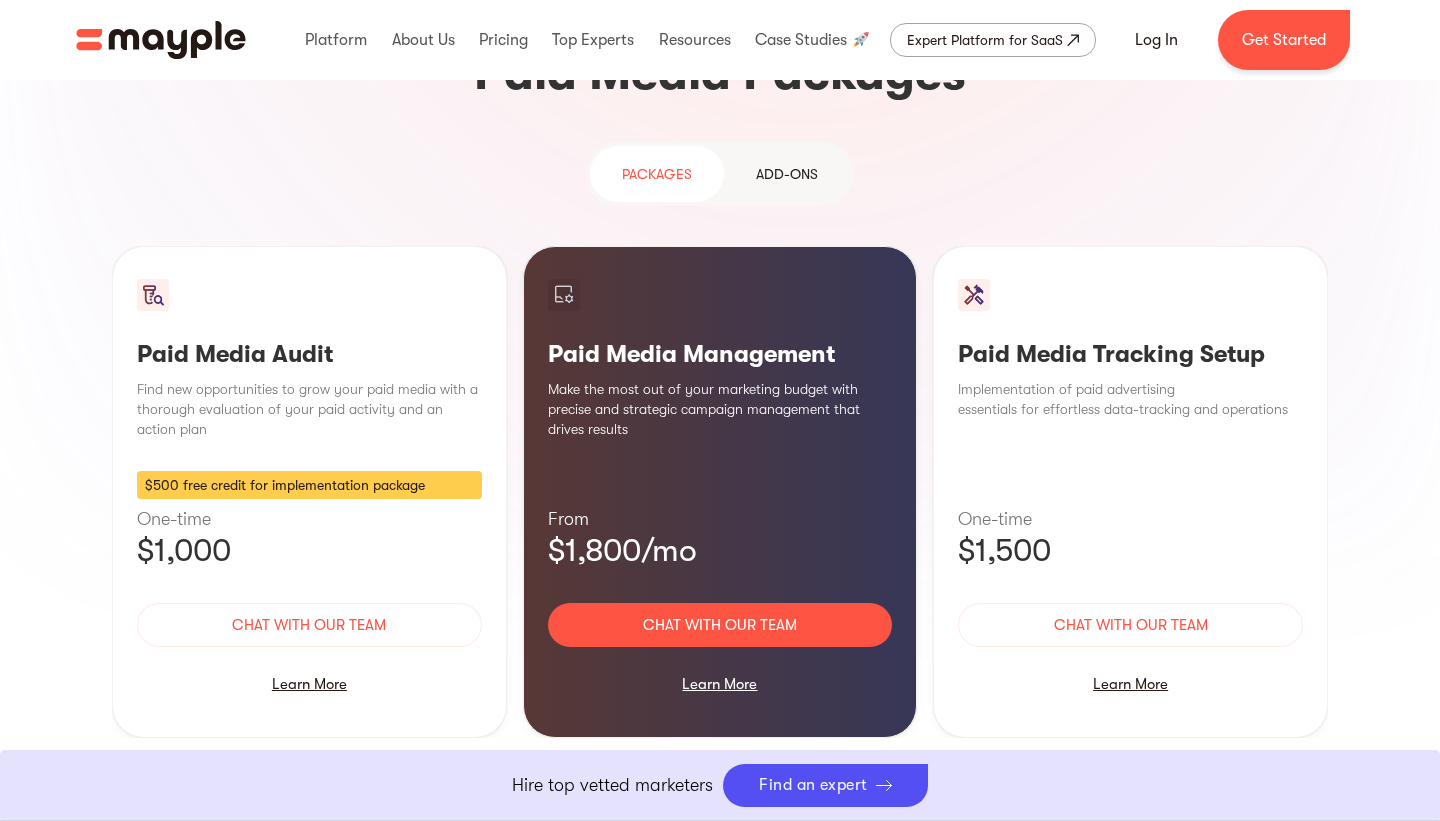 scroll, scrollTop: 1817, scrollLeft: 0, axis: vertical 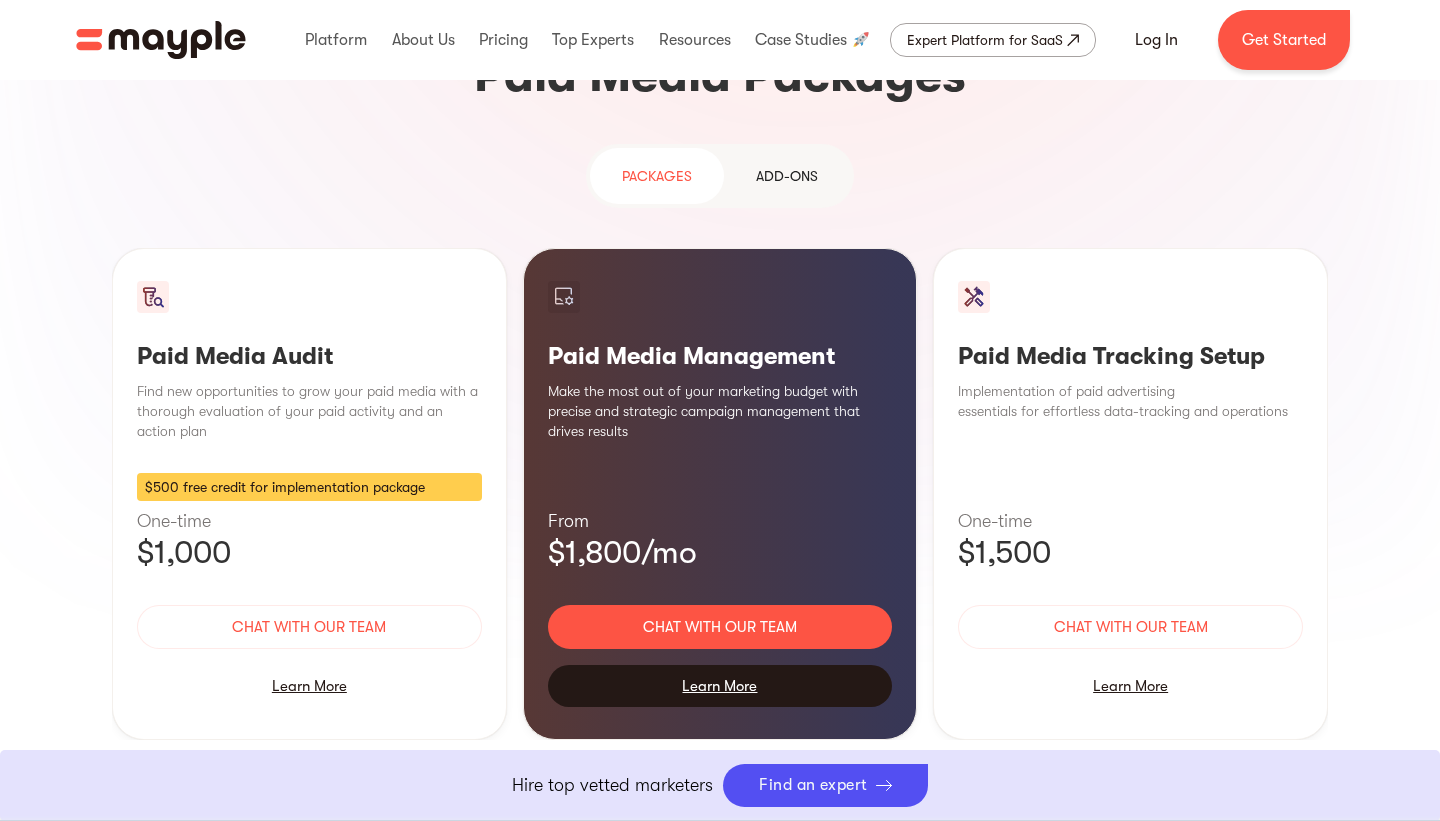 click on "Learn More" at bounding box center [720, 686] 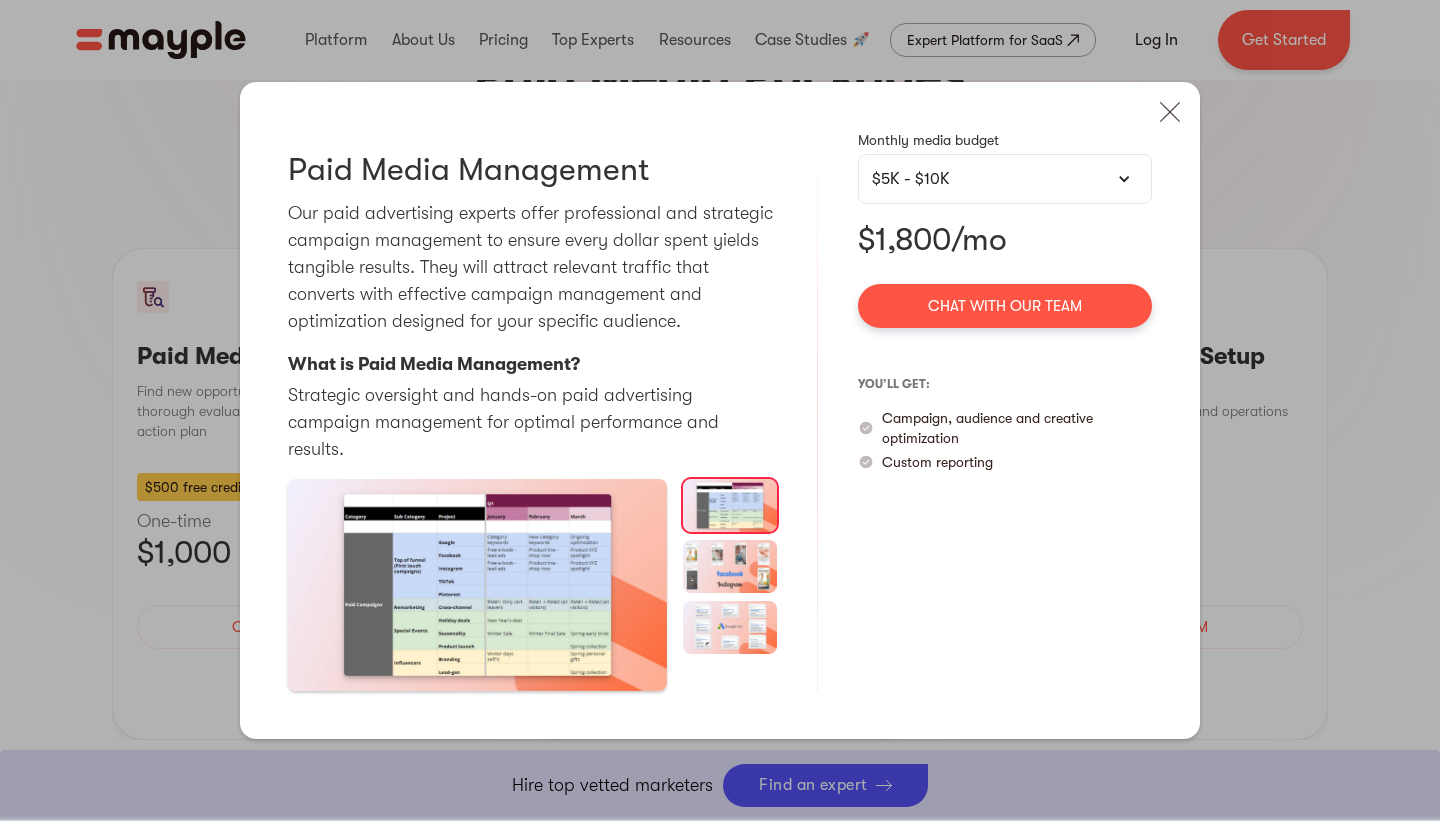 click on "$5K - $10K" at bounding box center [1005, 179] 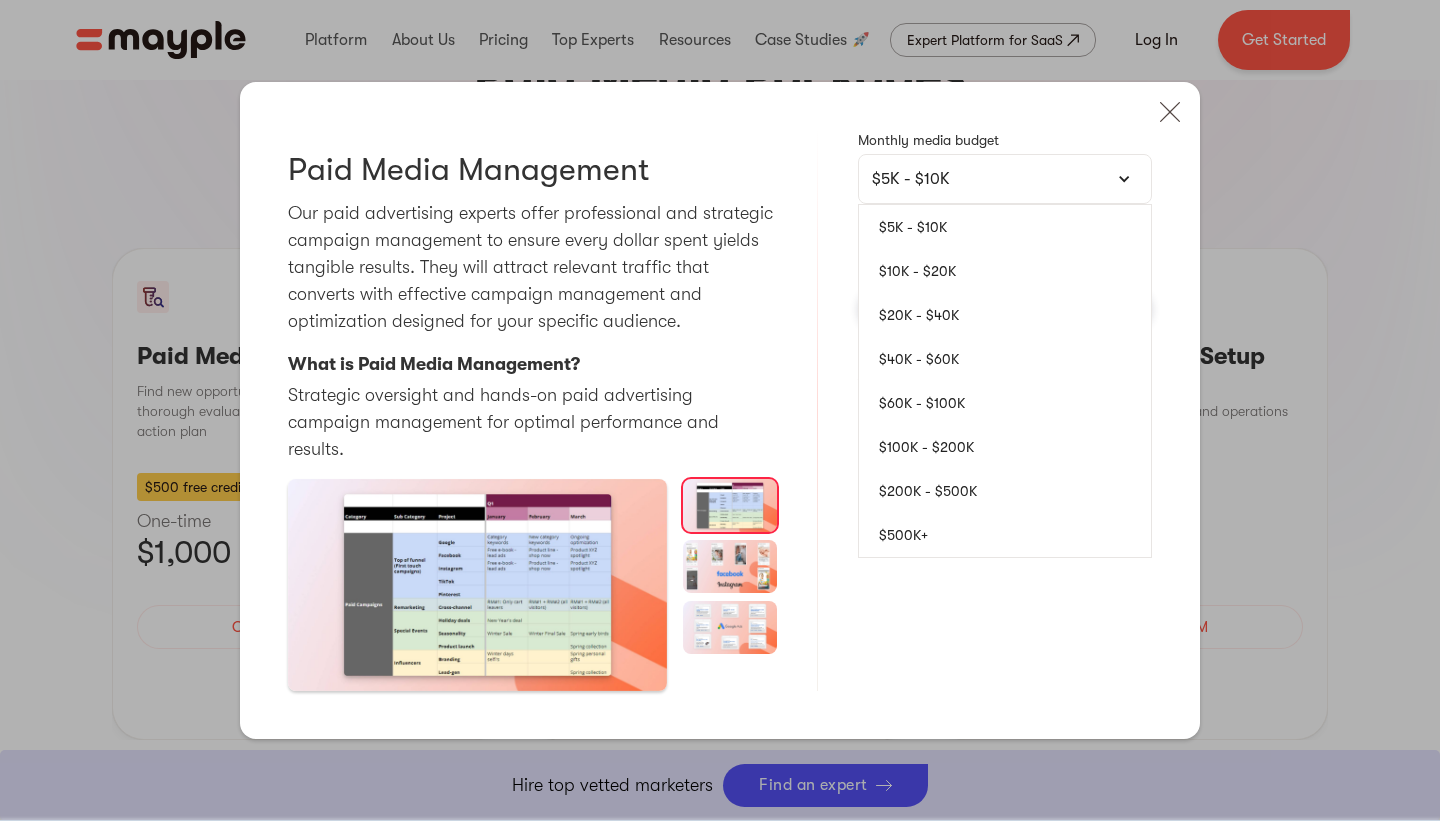 click on "$10K - $20K" at bounding box center [1005, 271] 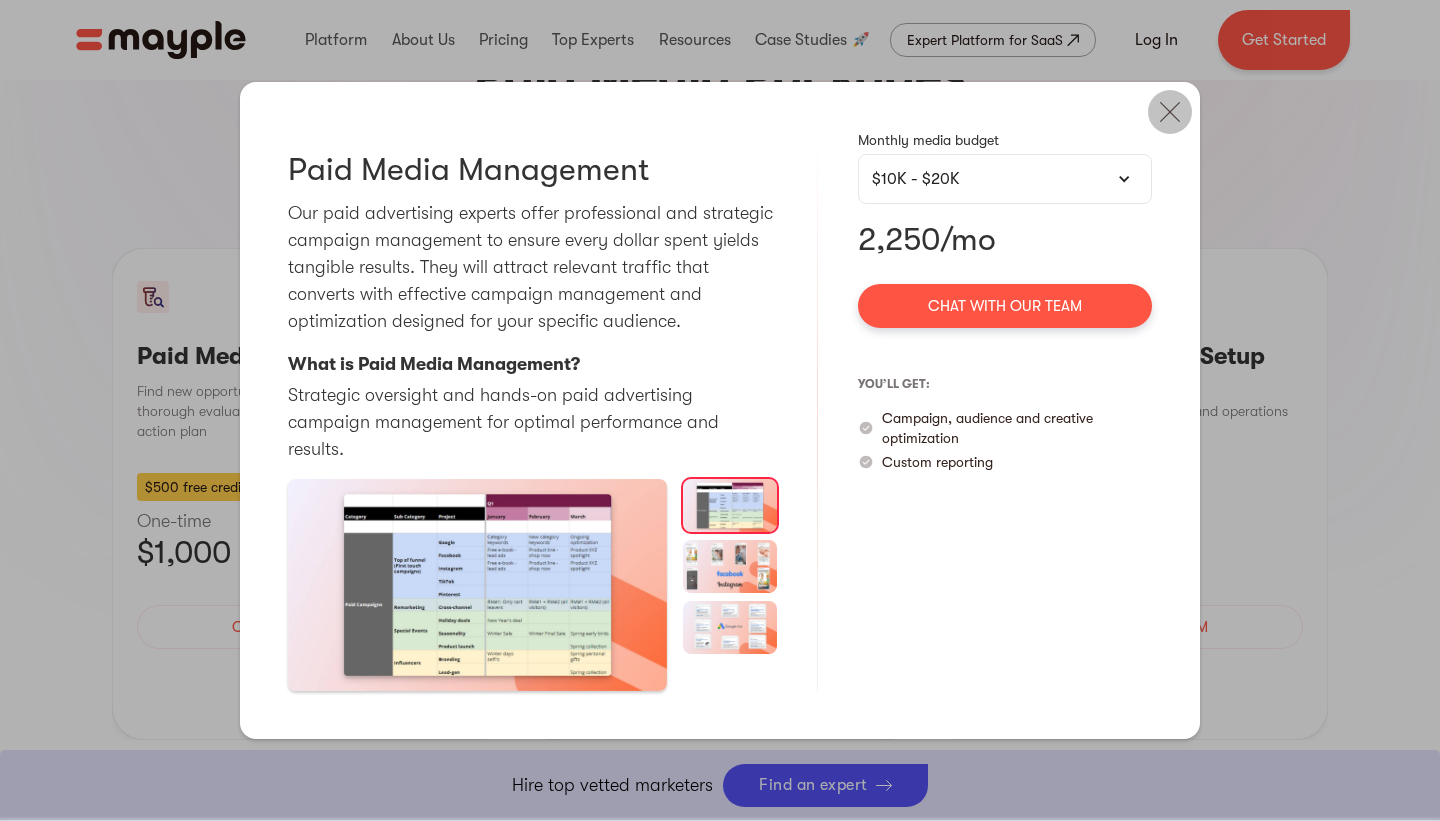 click at bounding box center (1170, 112) 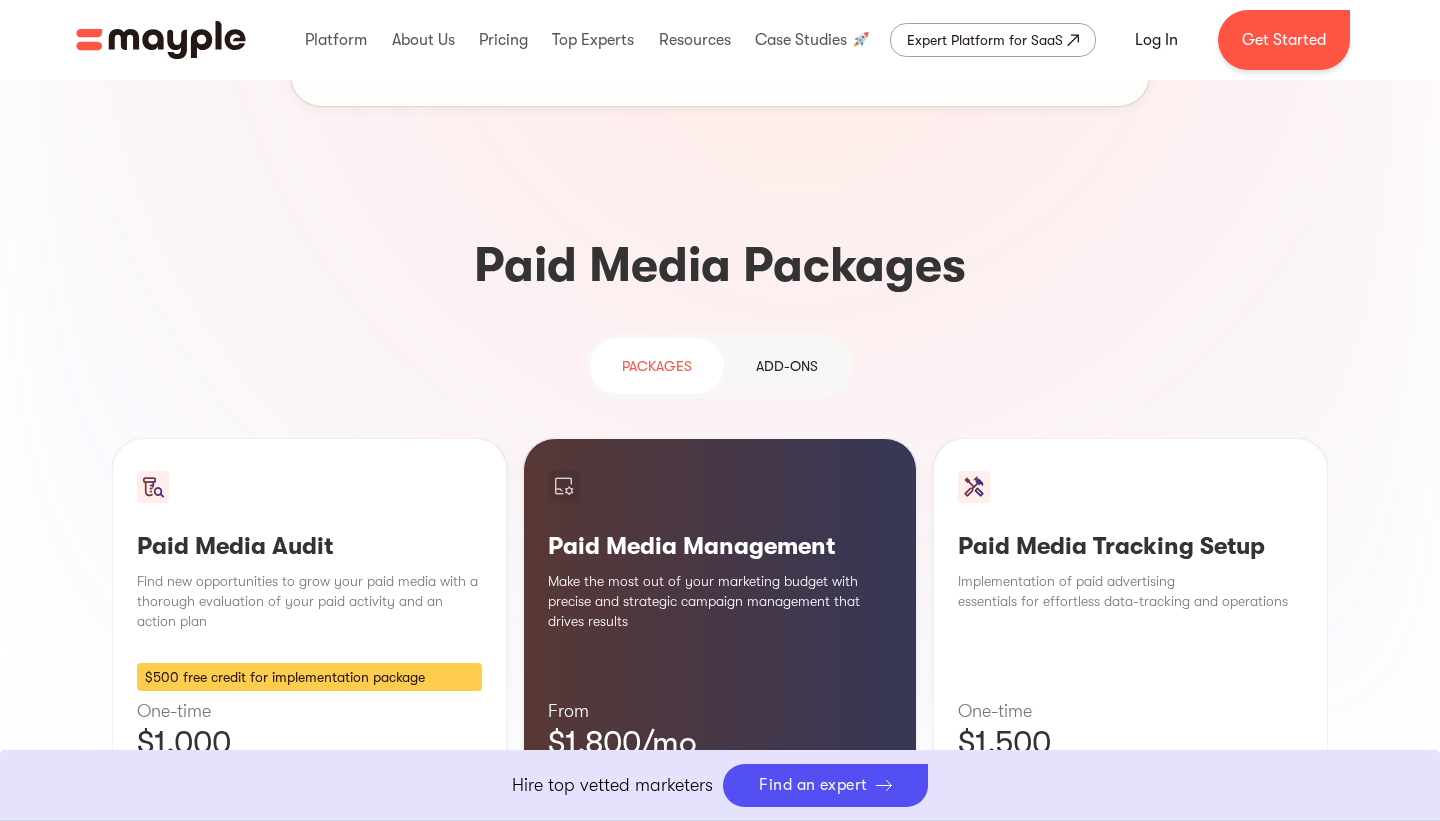 scroll, scrollTop: 1599, scrollLeft: 0, axis: vertical 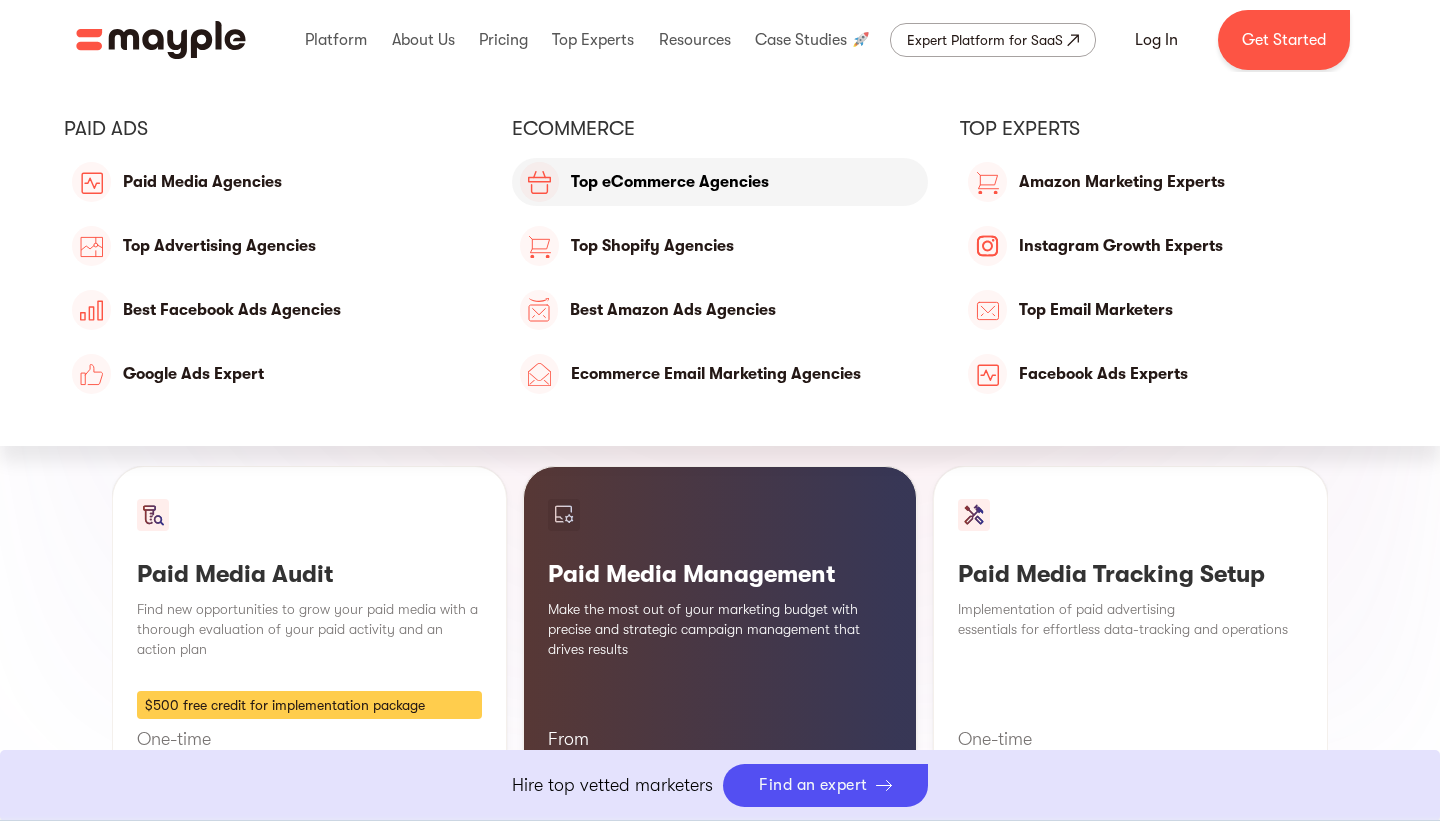 click on "Top eCommerce Agencies" at bounding box center [720, 182] 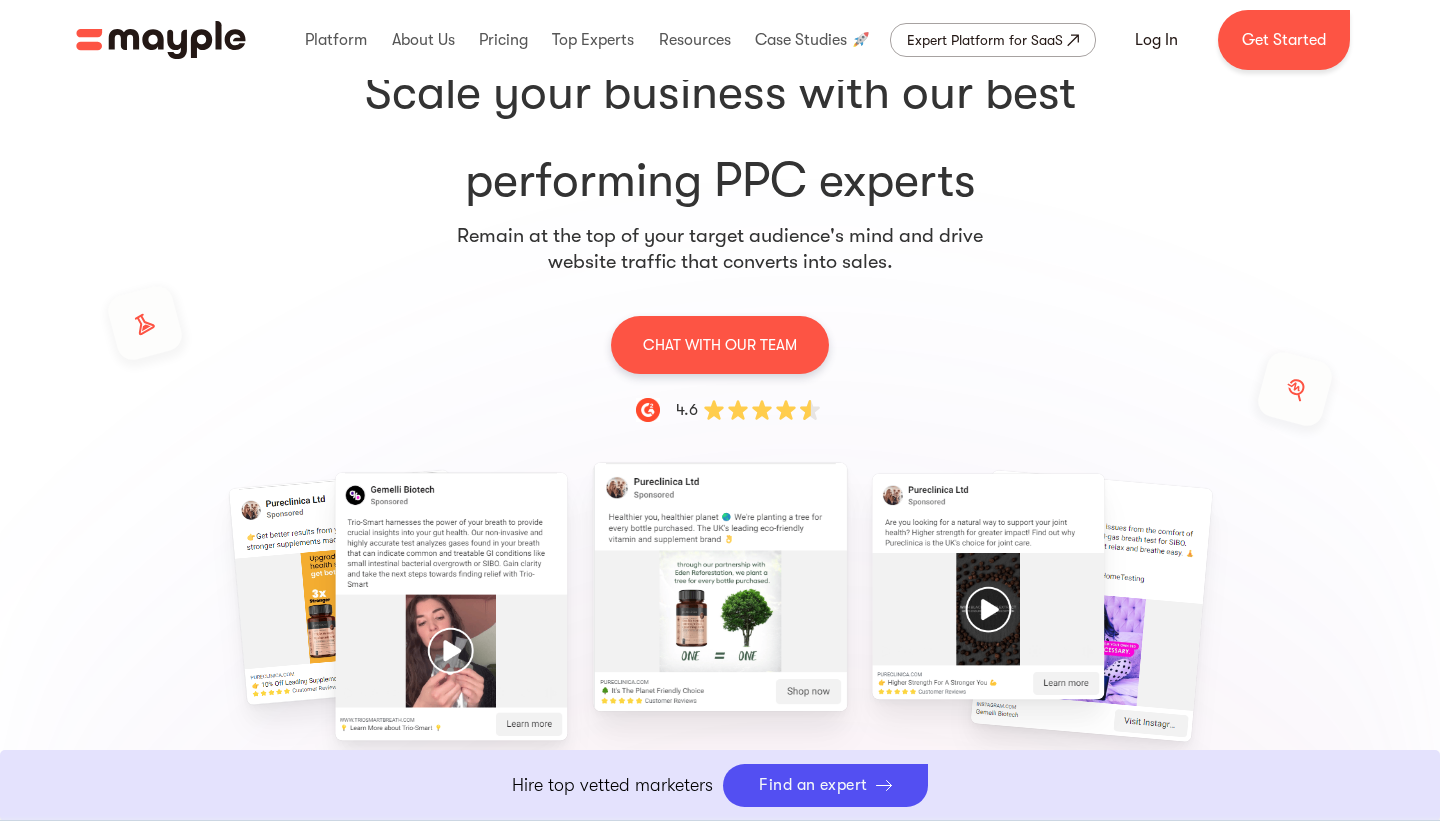 scroll, scrollTop: 0, scrollLeft: 0, axis: both 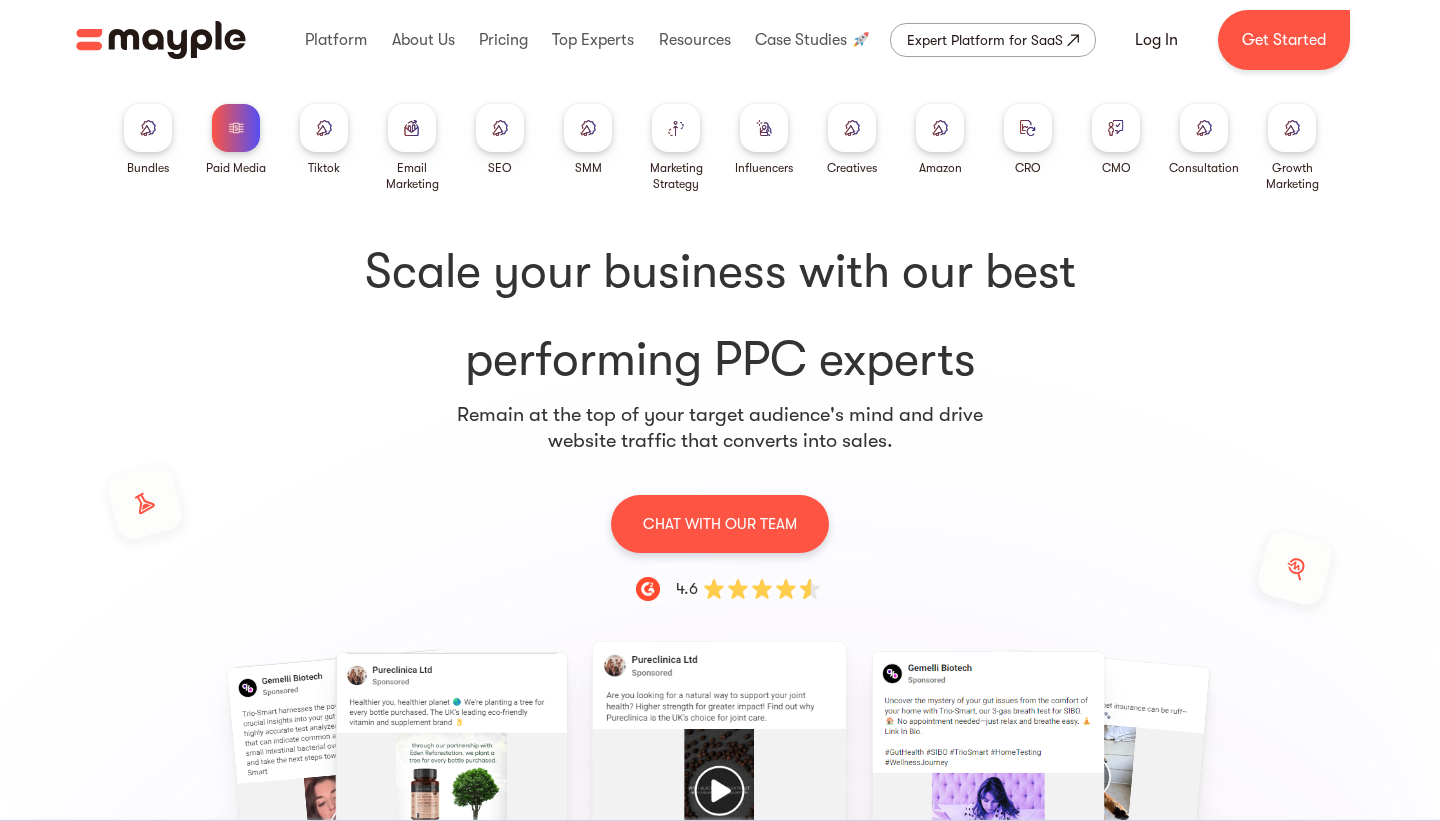 click at bounding box center (588, 127) 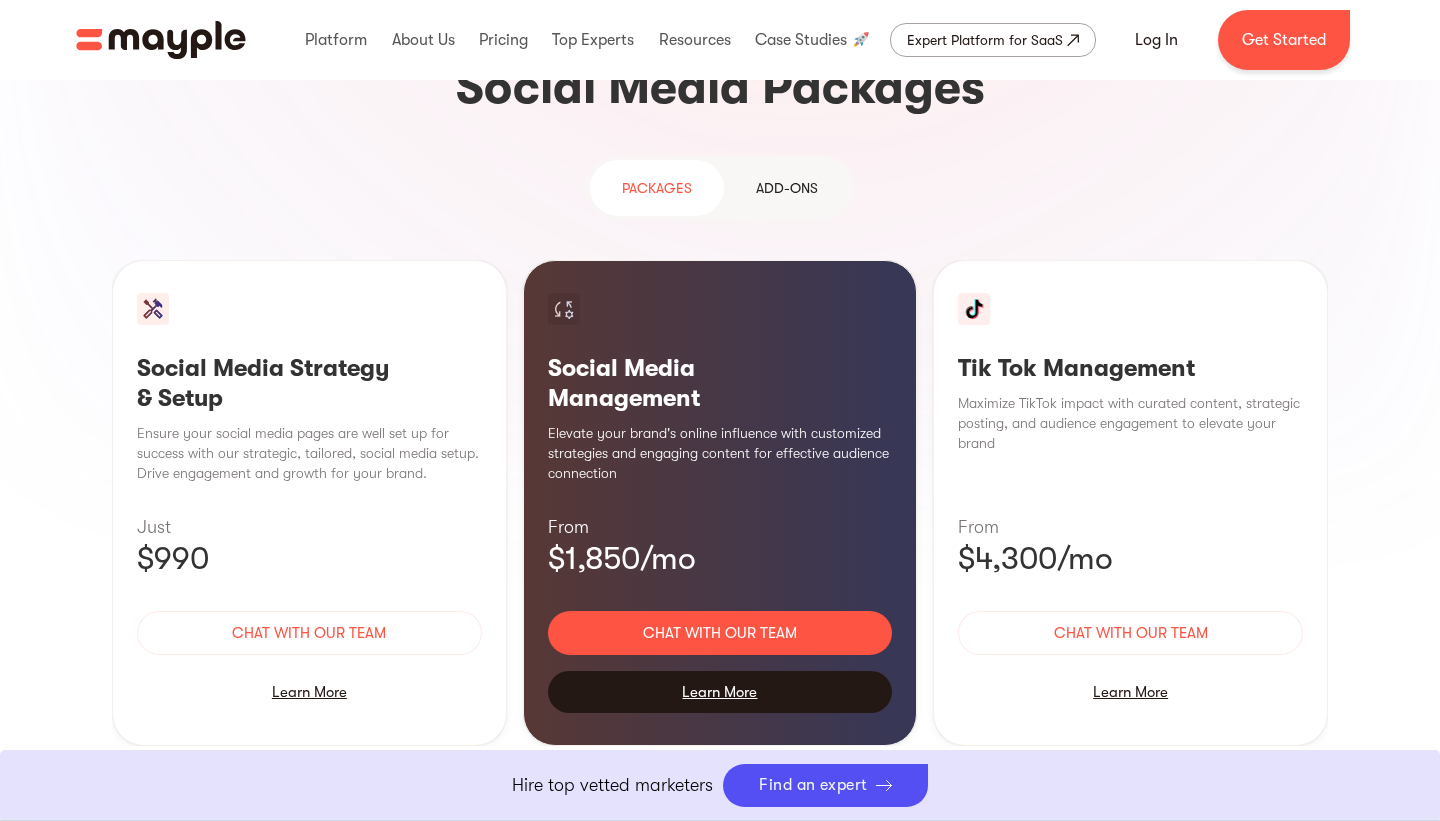 scroll, scrollTop: 1895, scrollLeft: 0, axis: vertical 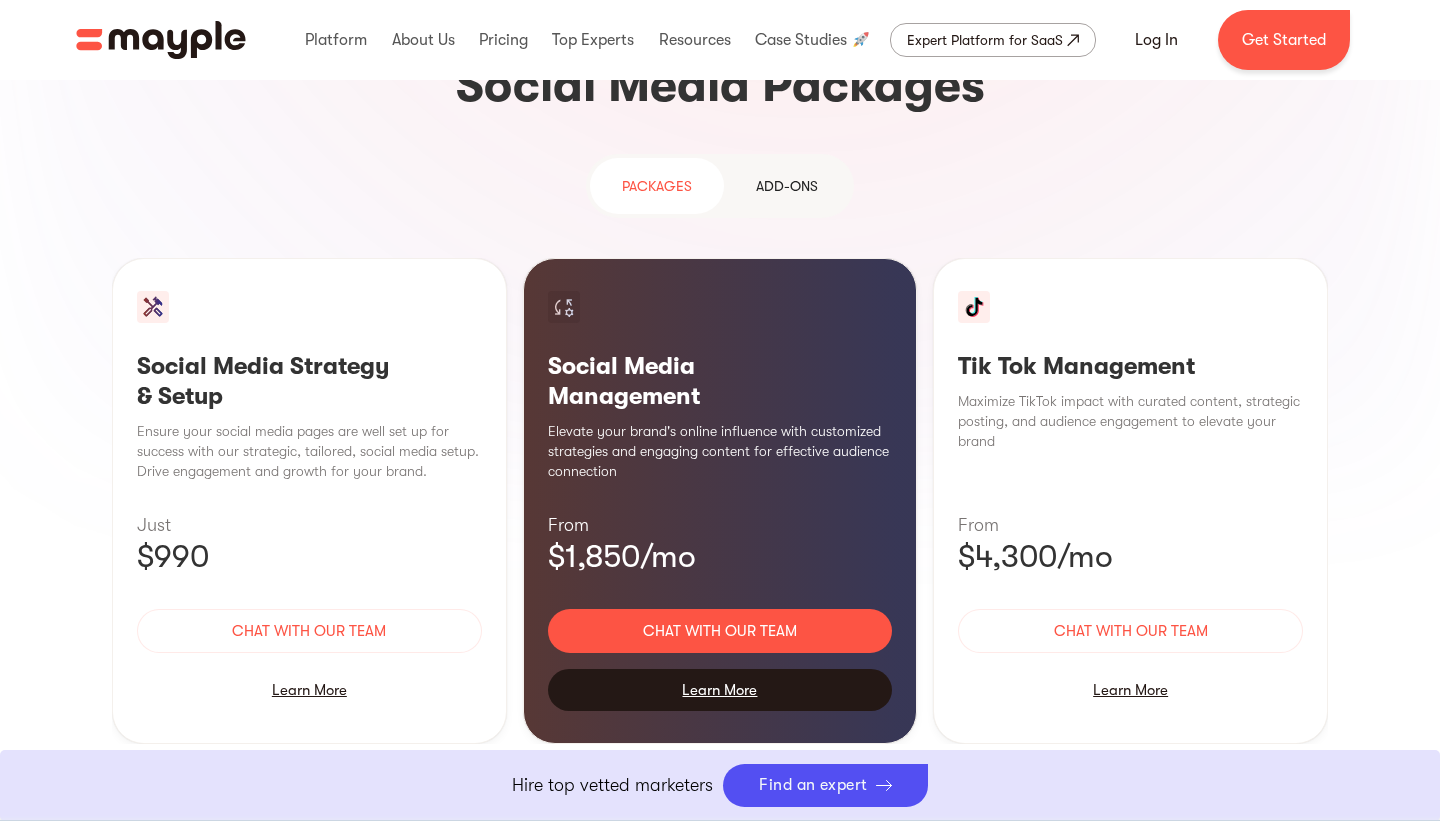 click on "Learn More" at bounding box center (720, 690) 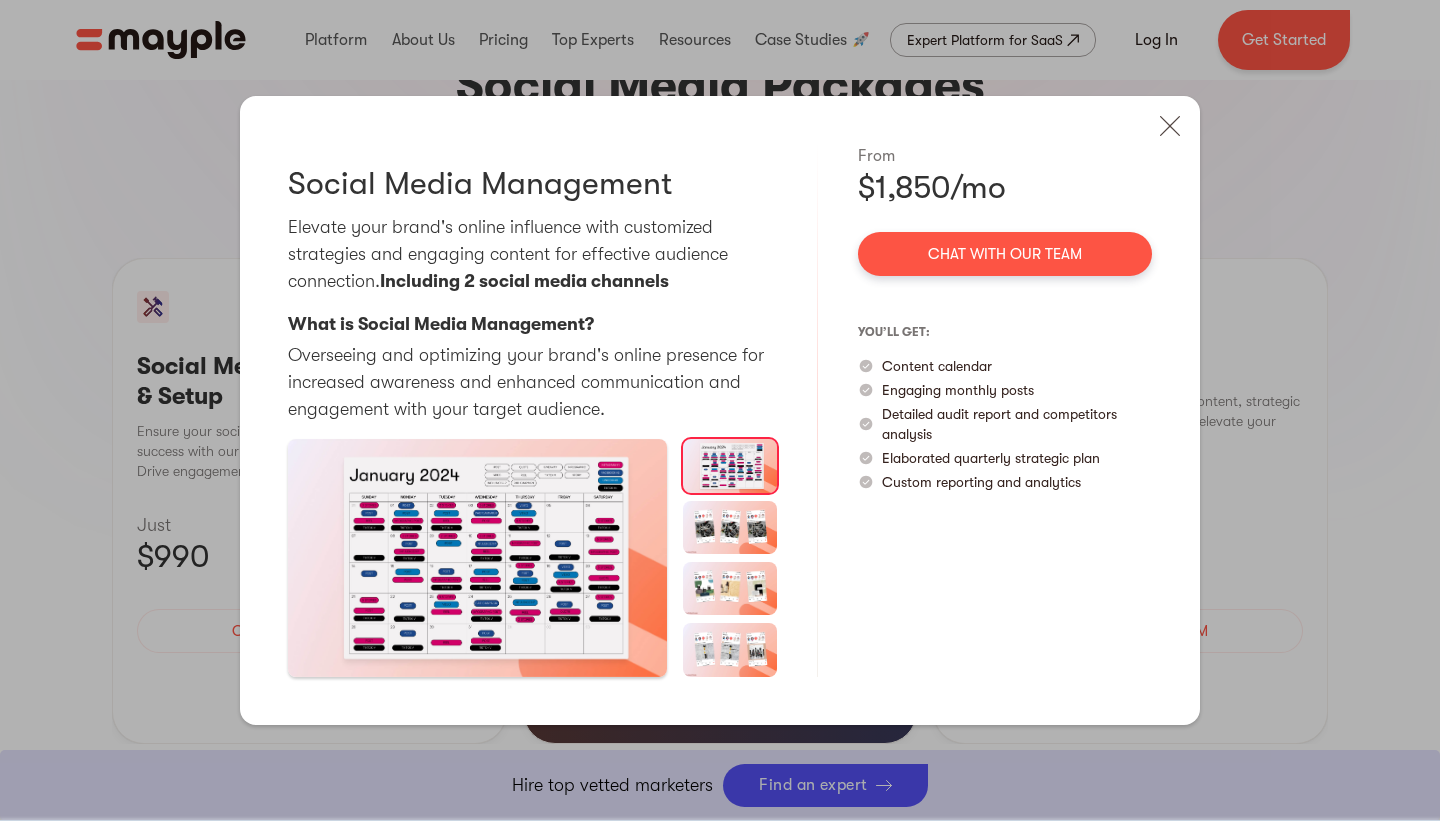 click at bounding box center [730, 527] 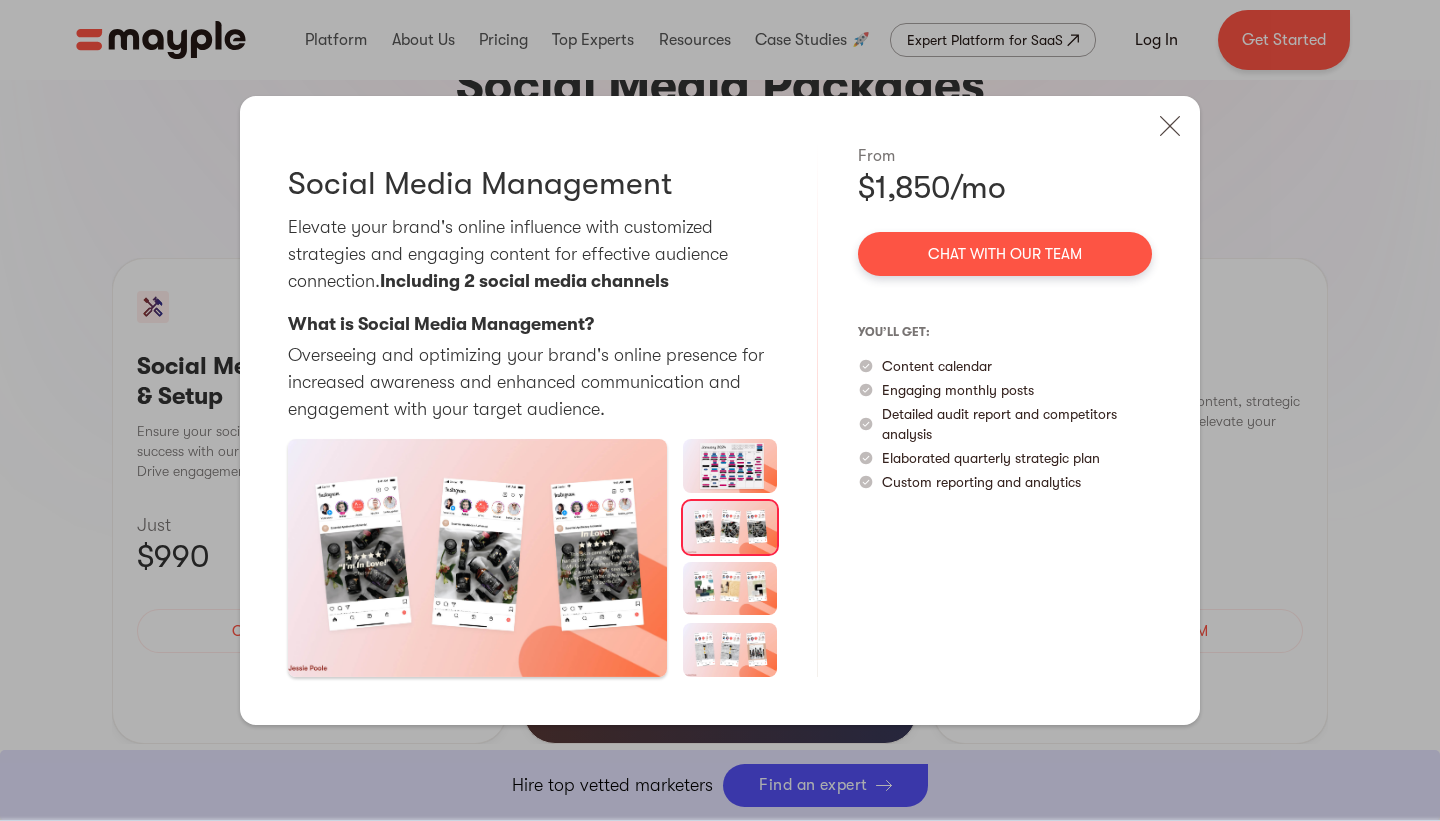 click at bounding box center [730, 588] 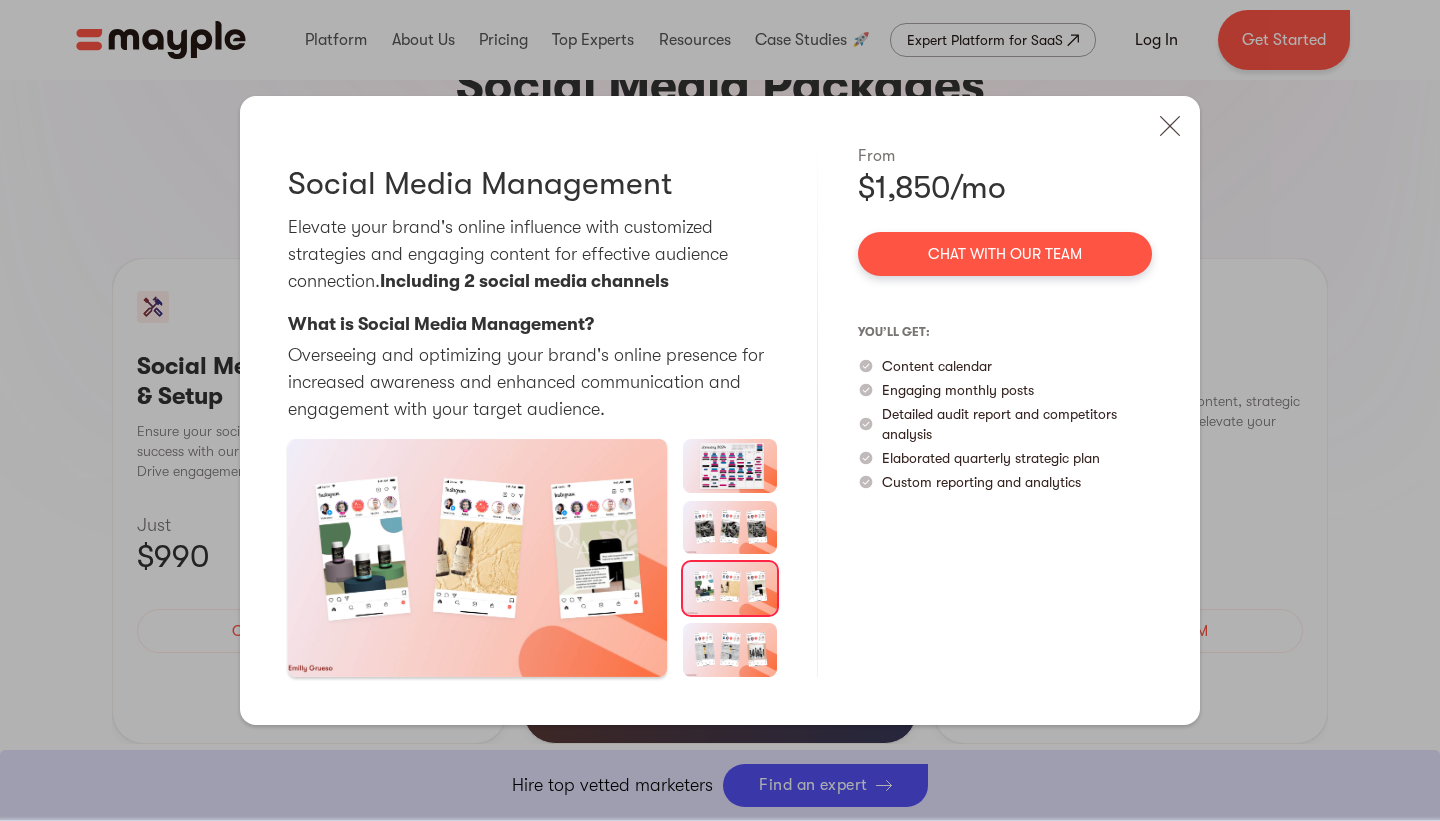 click at bounding box center (730, 649) 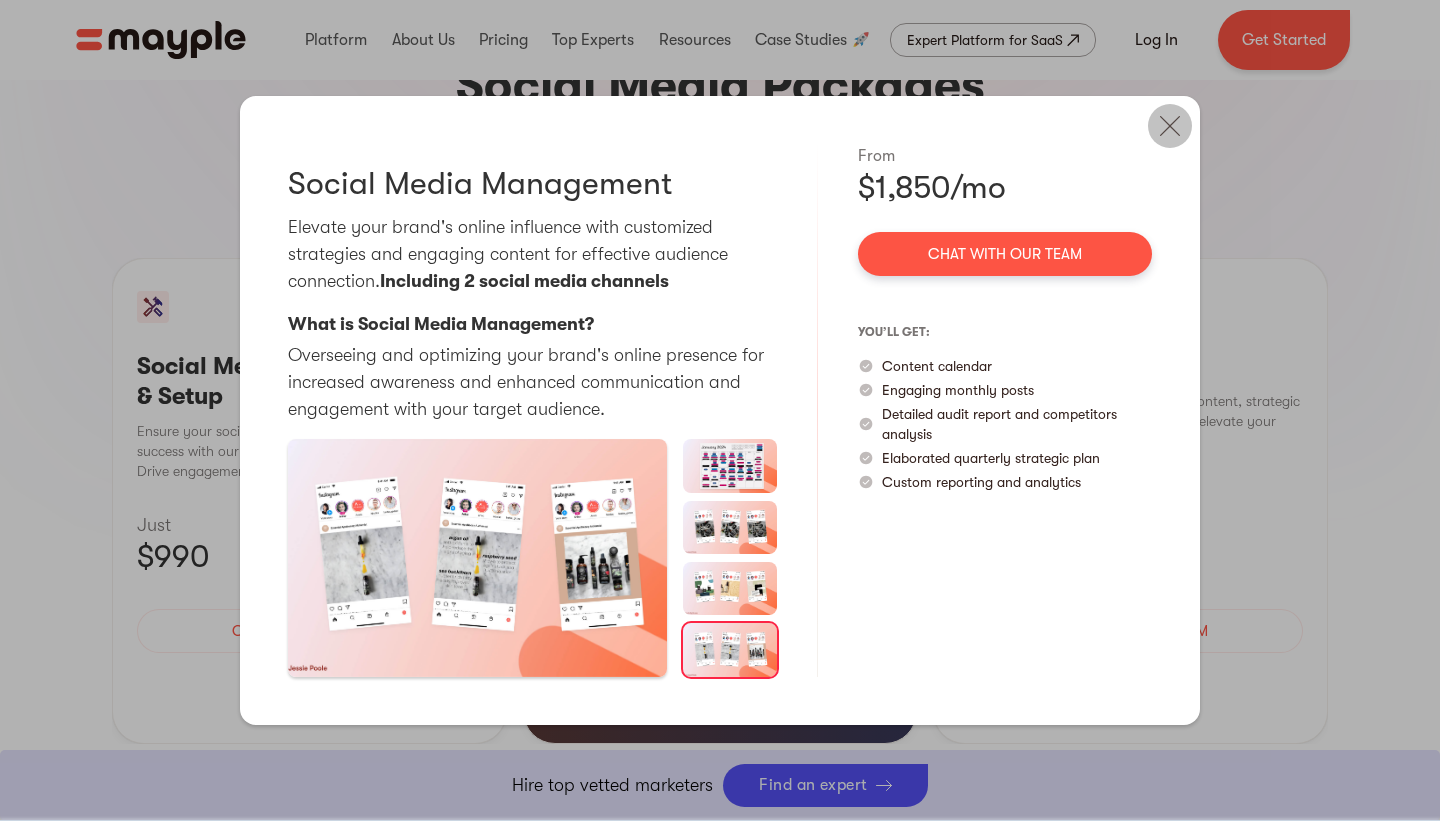 click at bounding box center (1170, 126) 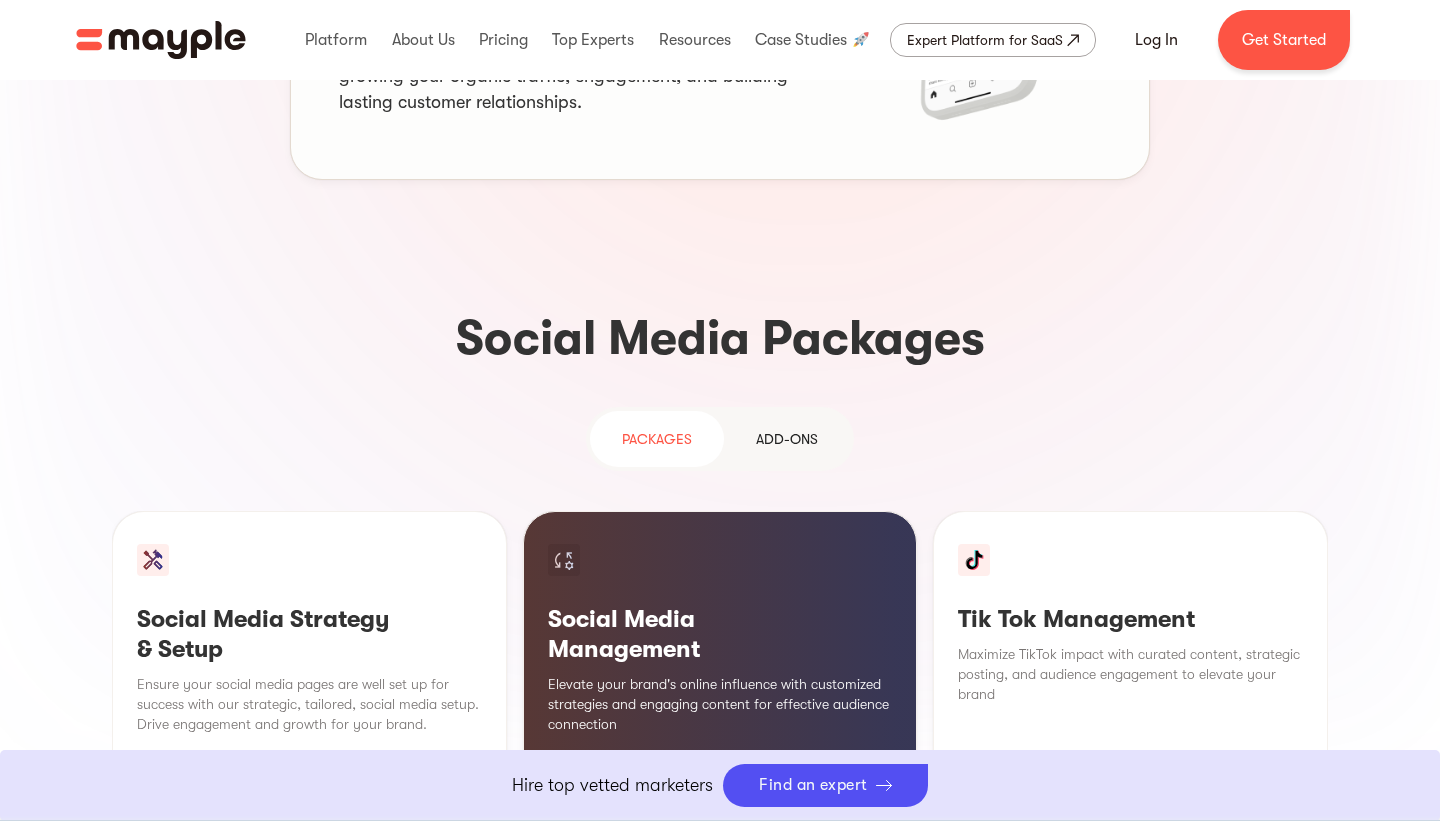 scroll, scrollTop: 0, scrollLeft: 0, axis: both 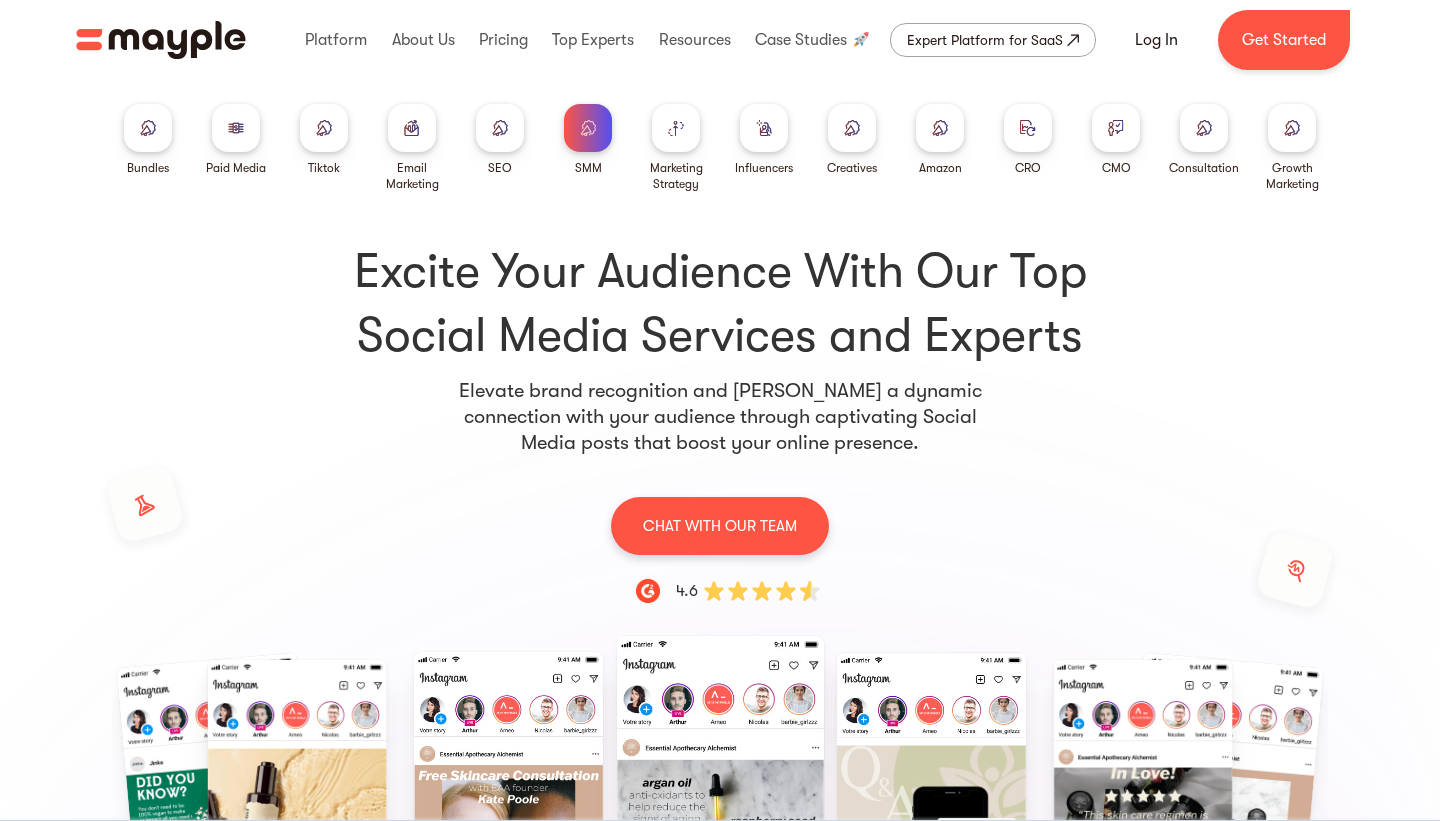 click at bounding box center (148, 127) 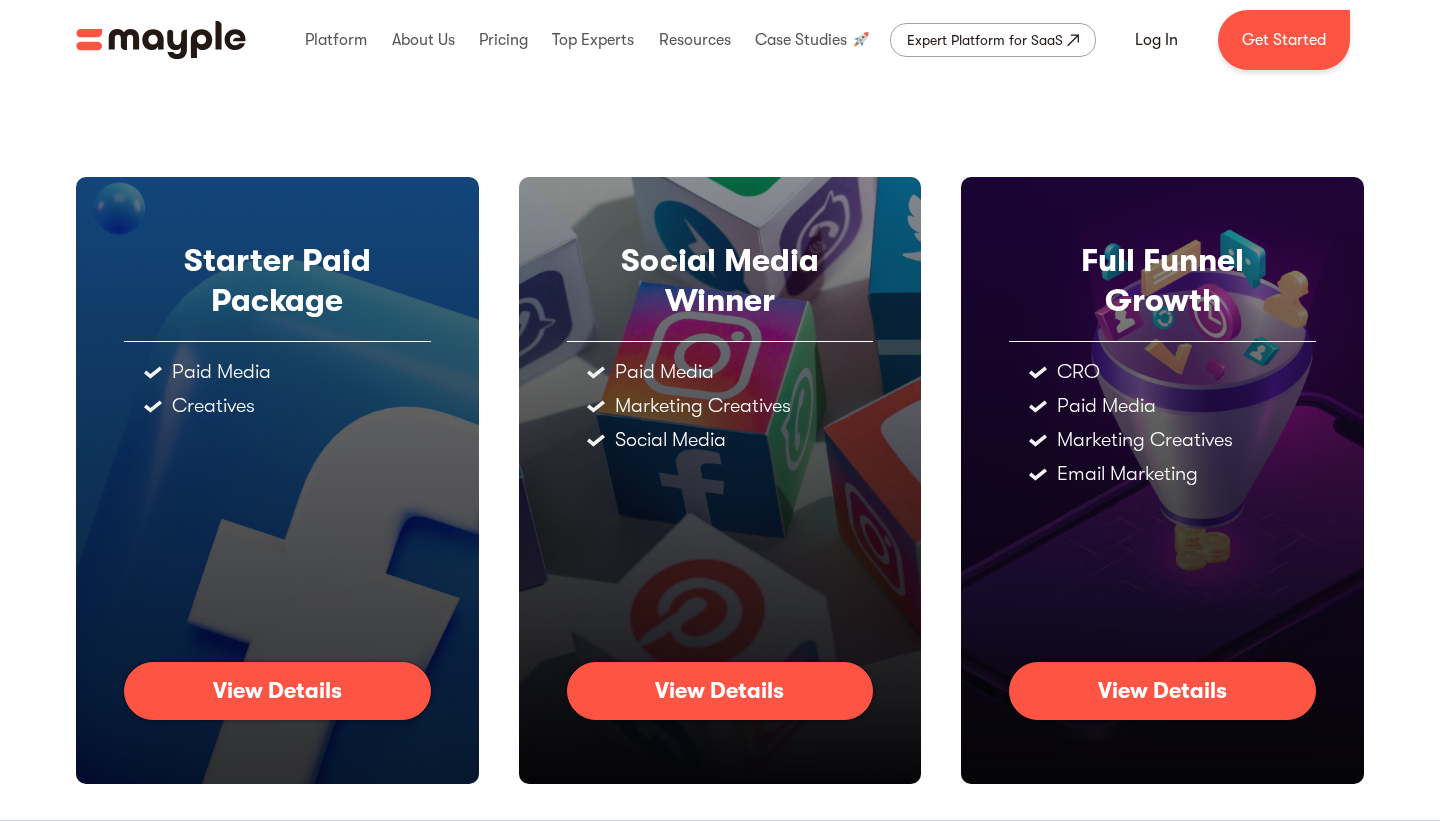scroll, scrollTop: 135, scrollLeft: 0, axis: vertical 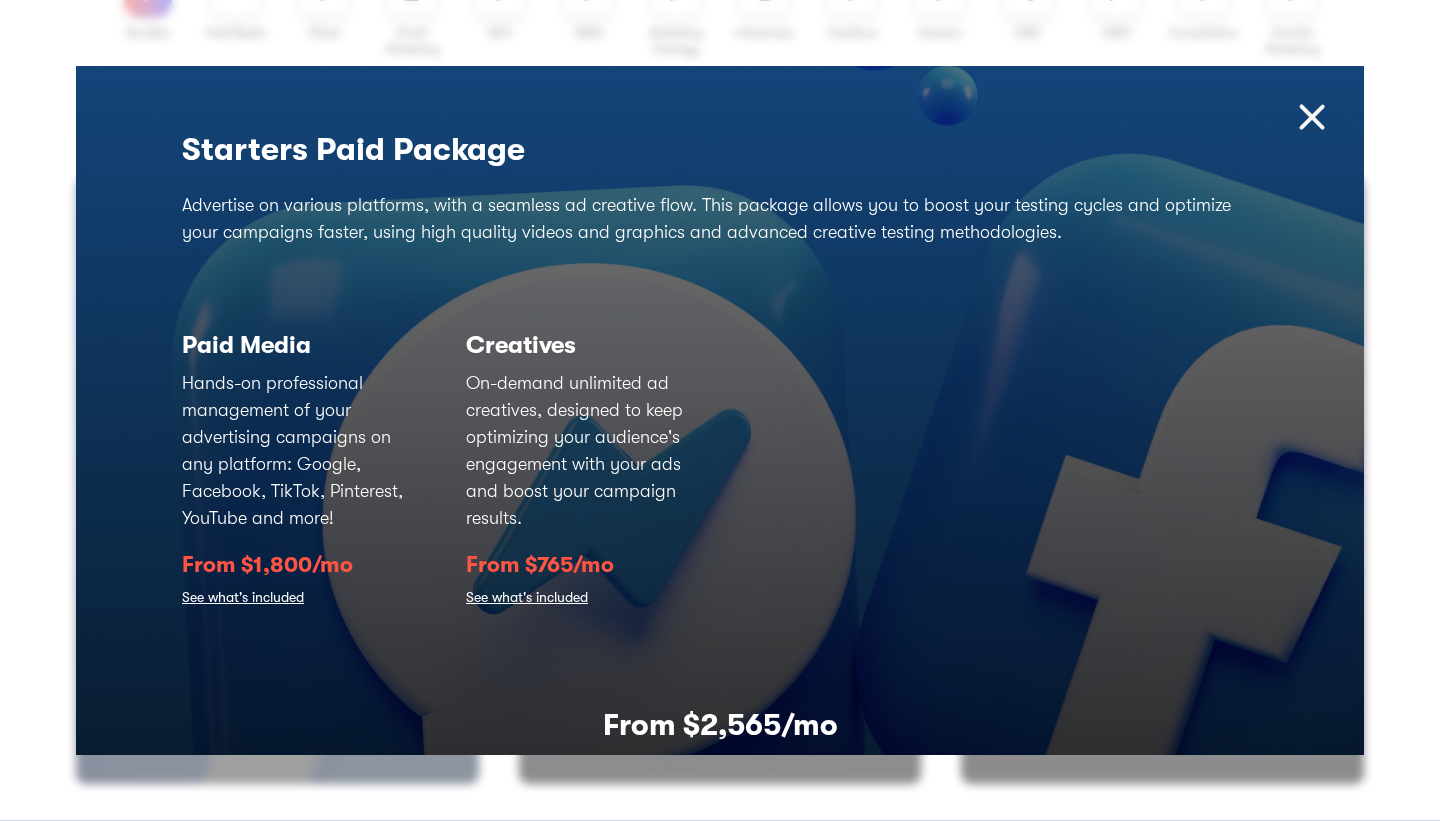 click on "See what's included" at bounding box center [527, 599] 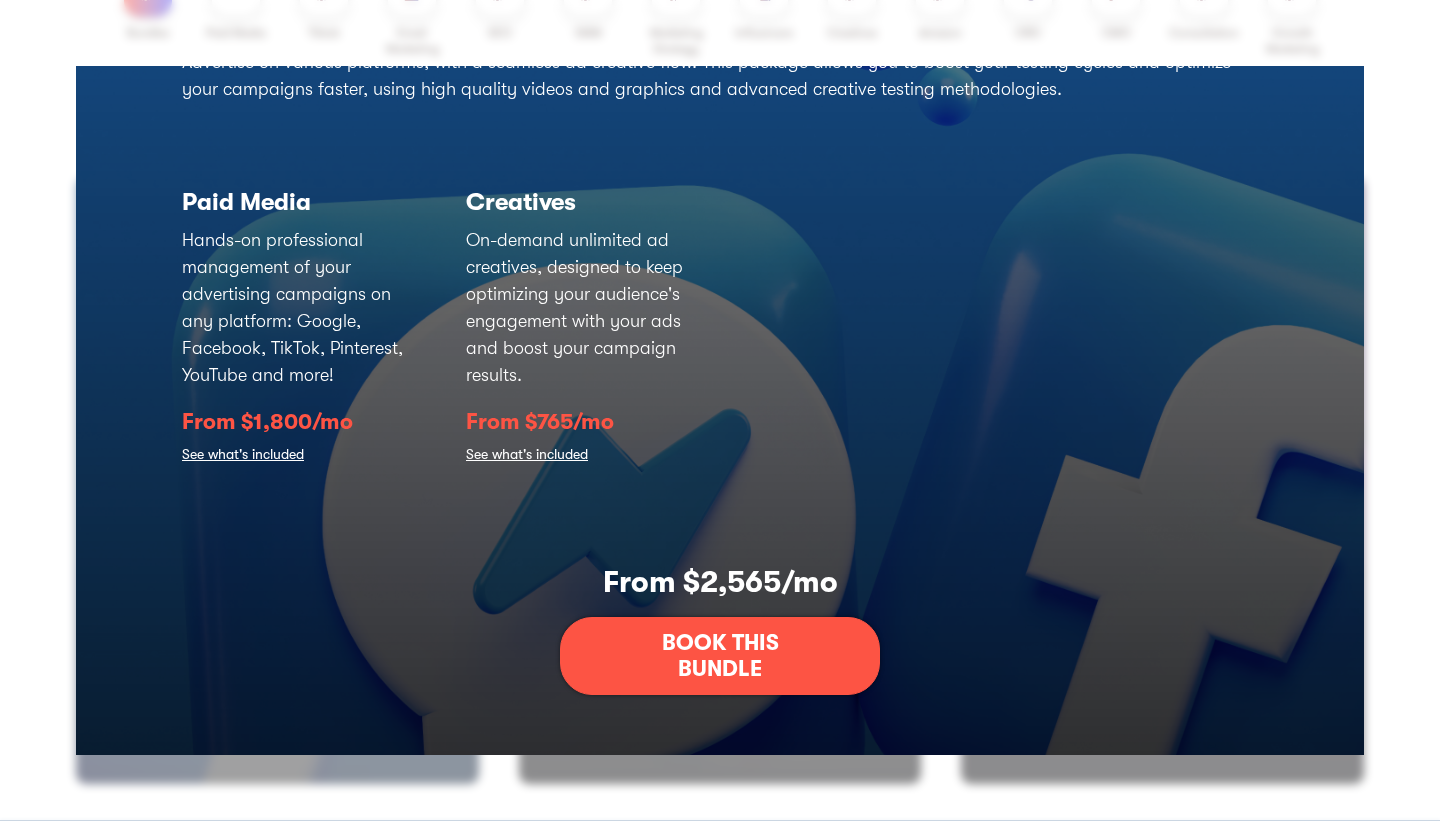 click on "See what's included" at bounding box center (527, 456) 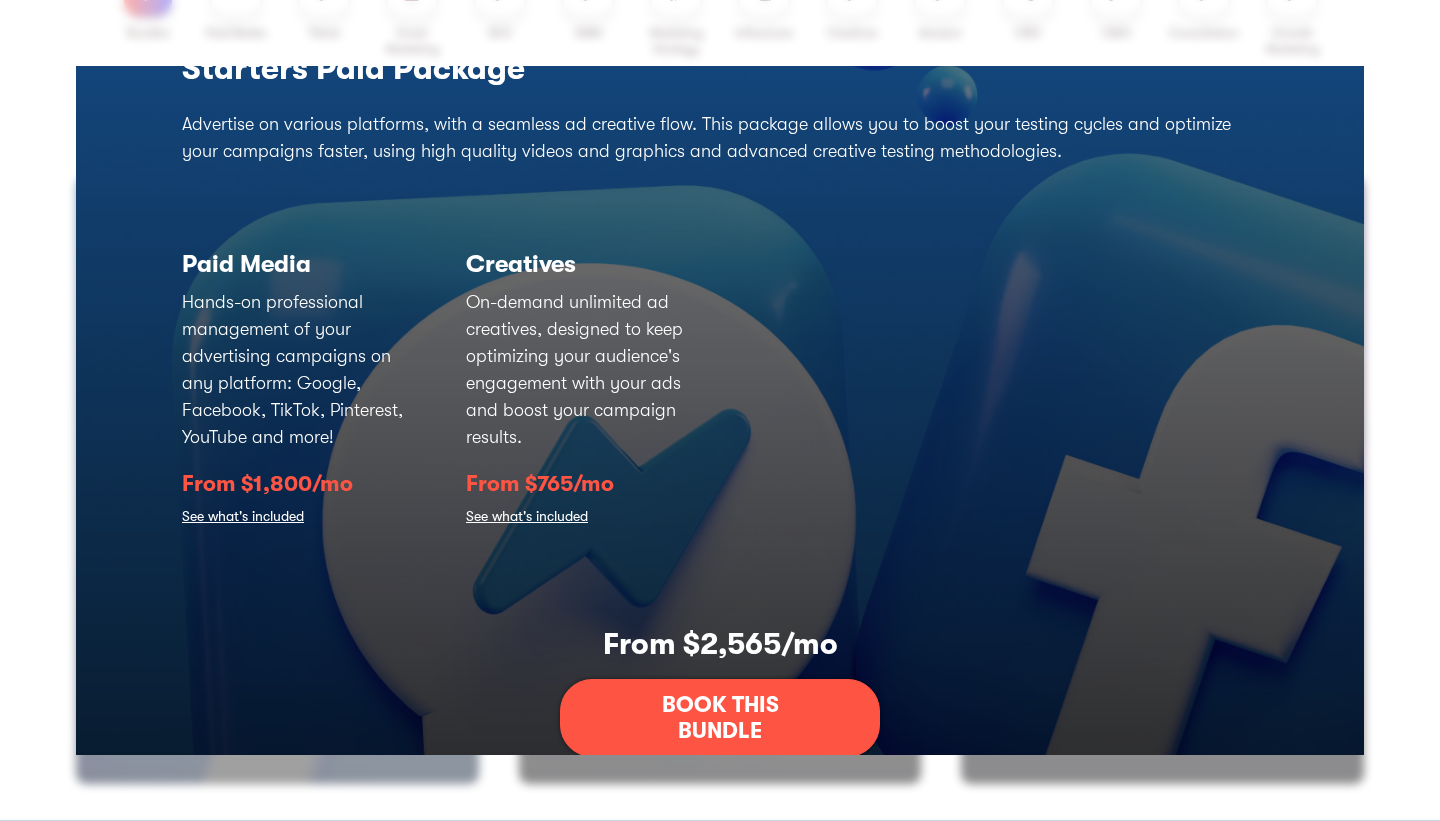 scroll, scrollTop: 143, scrollLeft: 0, axis: vertical 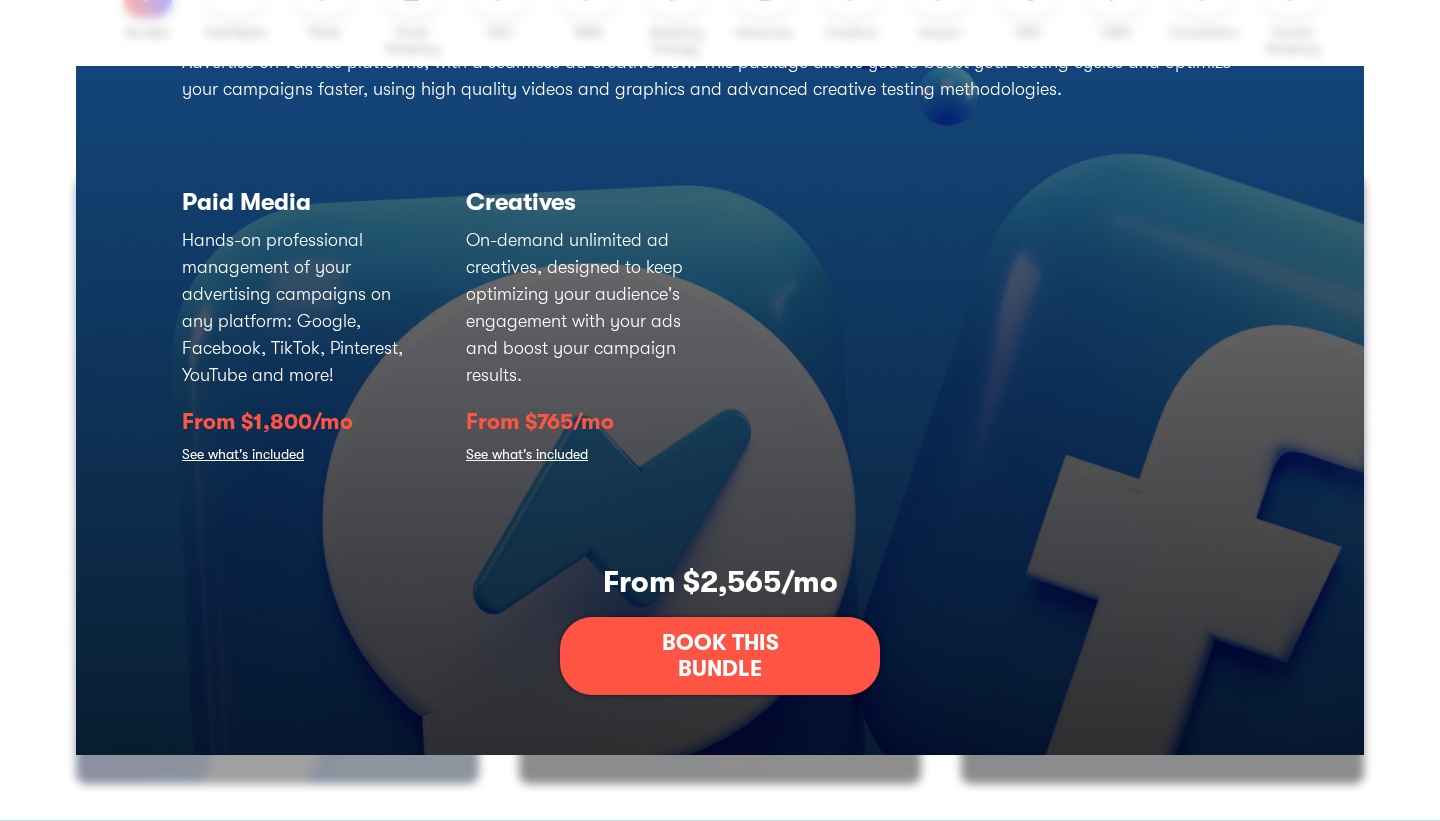 click on "BOOK THIS BUNDLE" at bounding box center [720, 656] 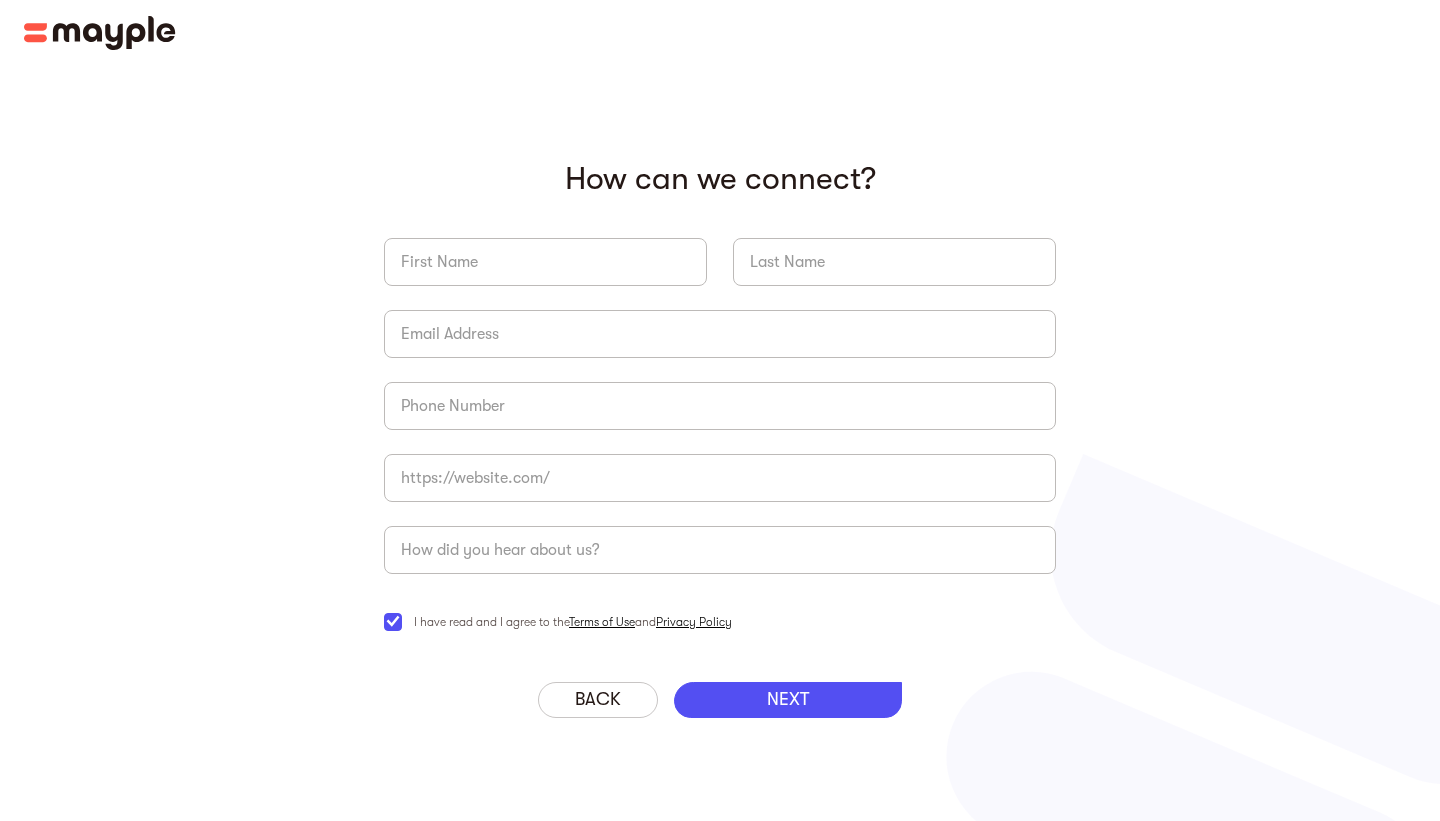 scroll, scrollTop: 0, scrollLeft: 0, axis: both 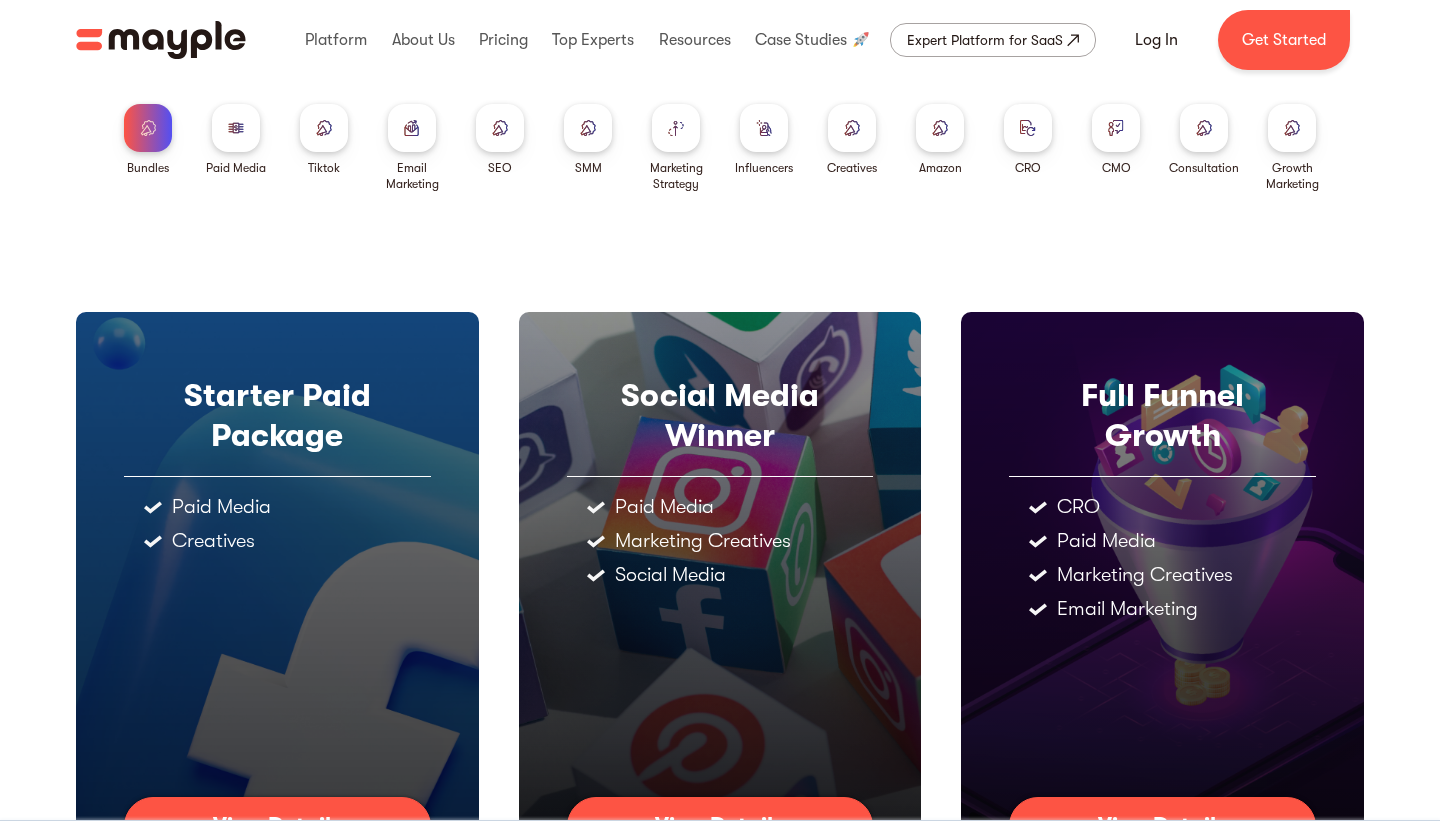 click at bounding box center [236, 128] 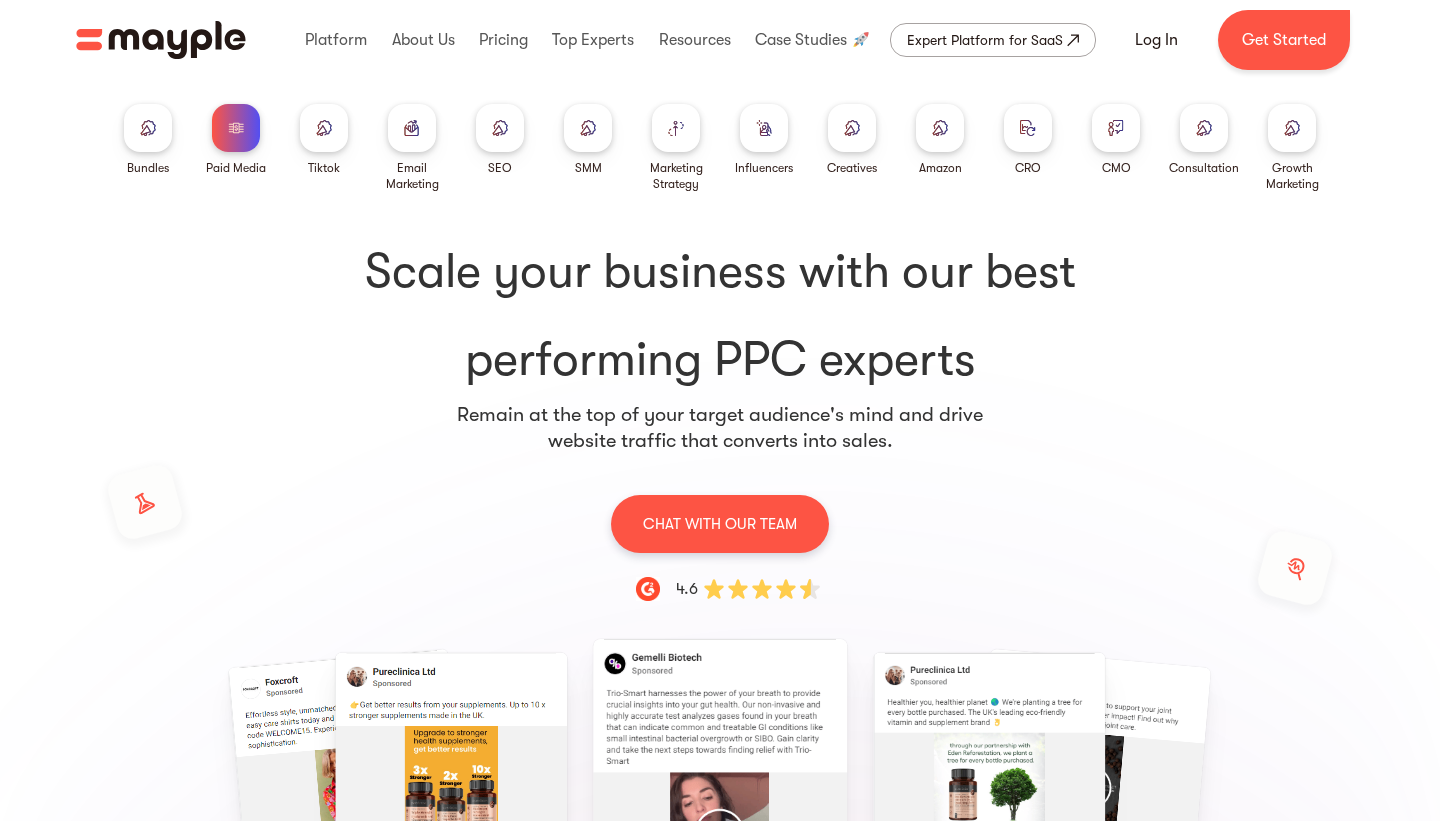 scroll, scrollTop: 0, scrollLeft: 0, axis: both 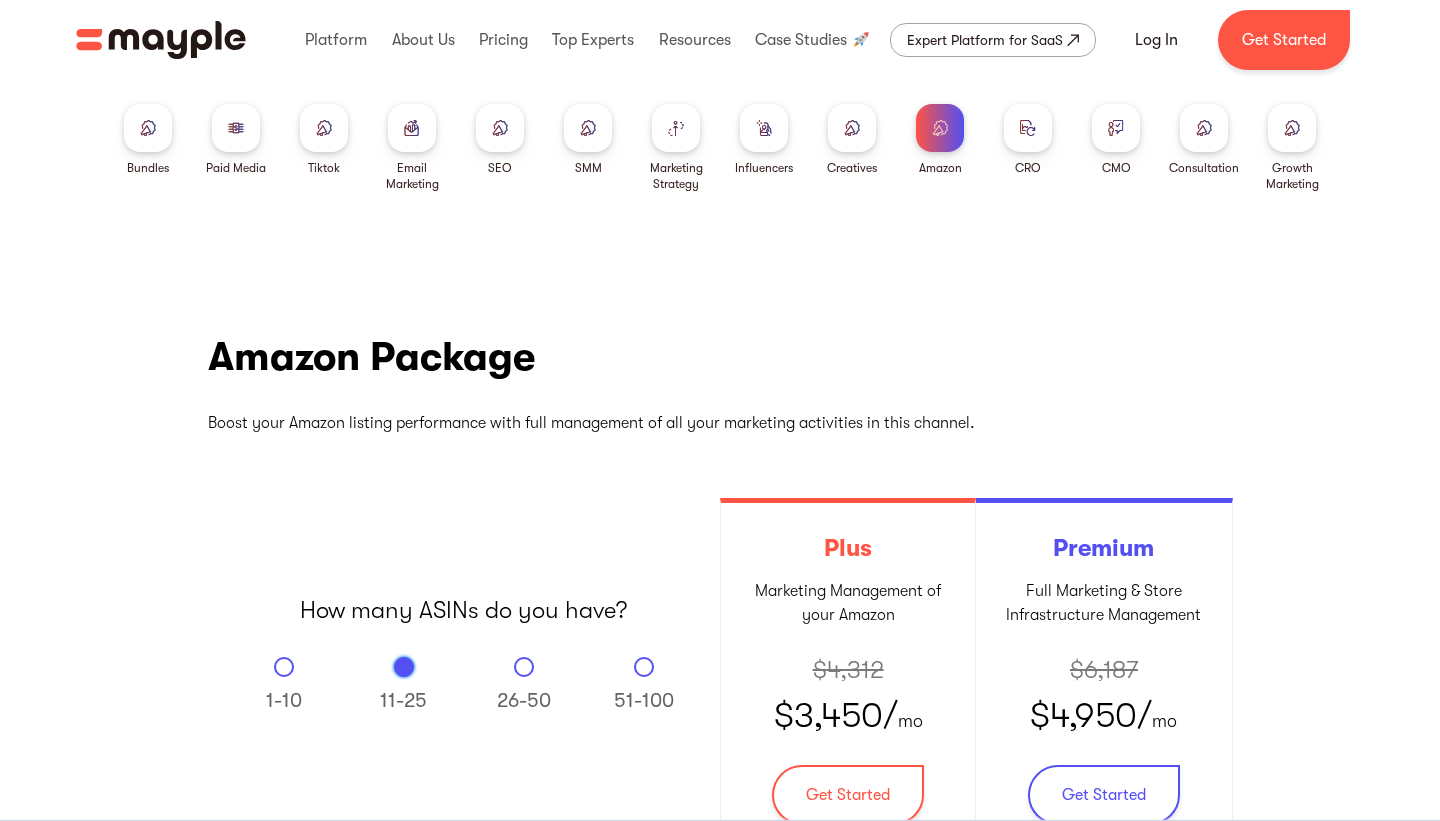 click at bounding box center [148, 128] 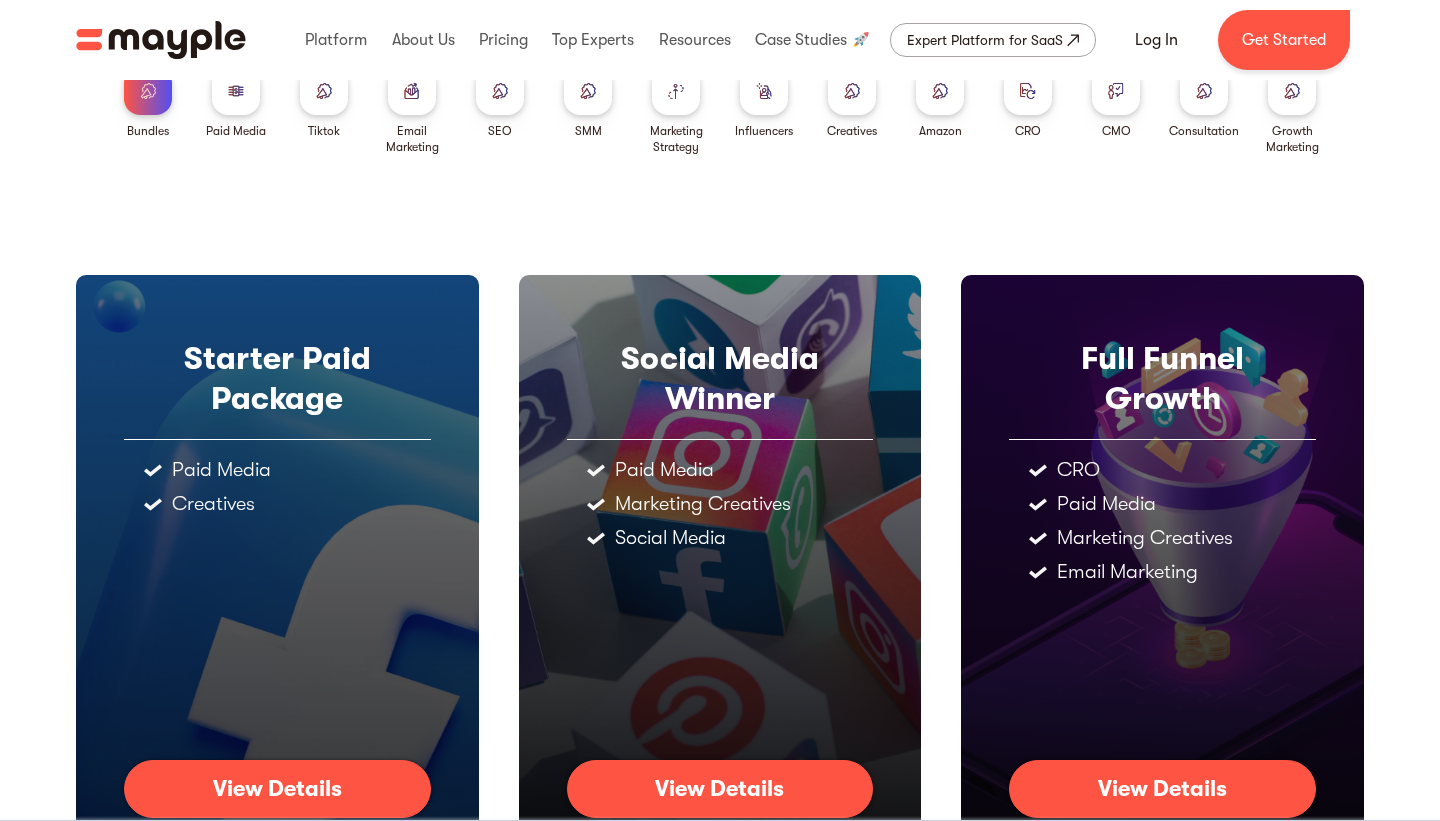 scroll, scrollTop: 300, scrollLeft: 0, axis: vertical 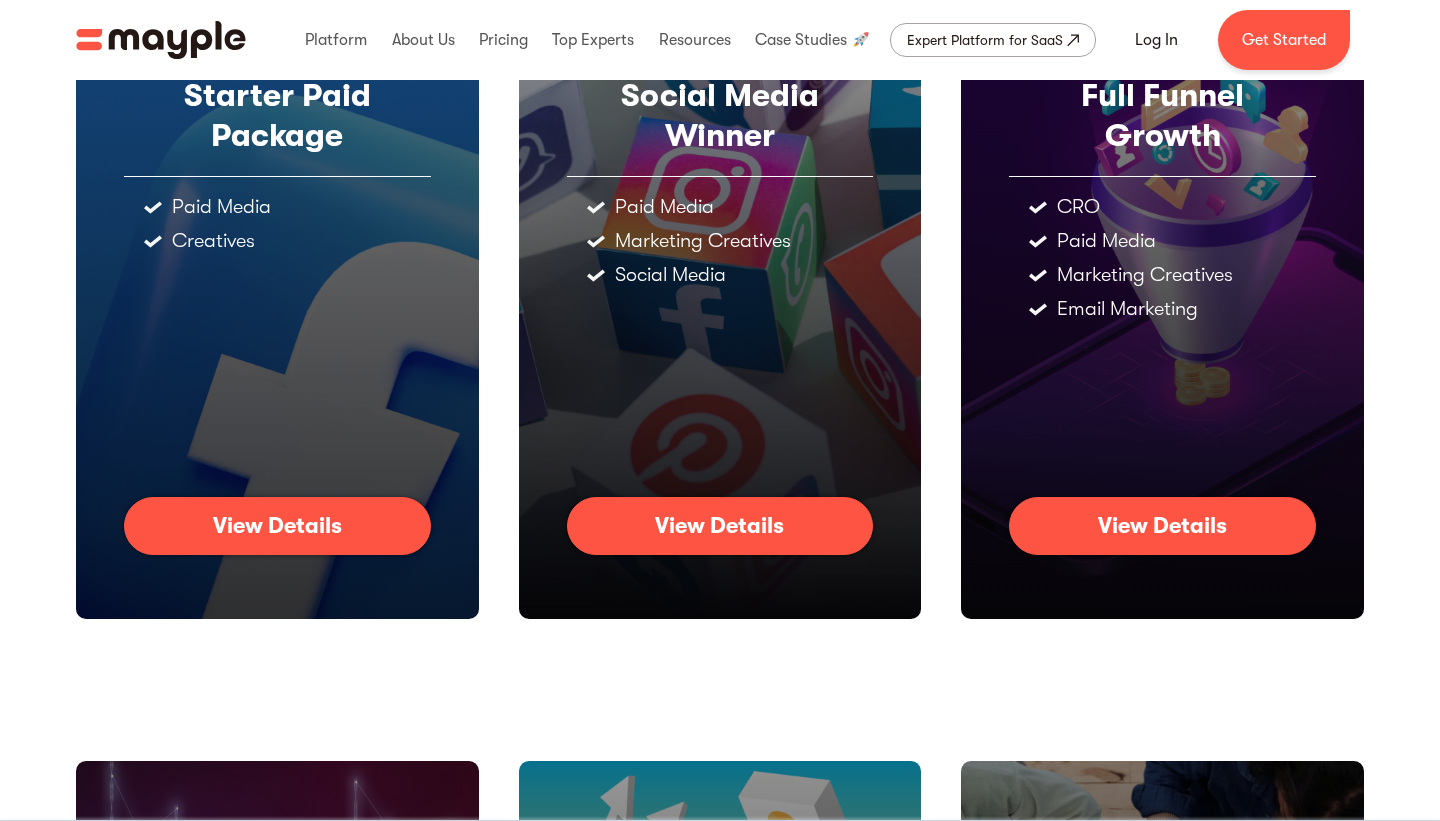 click on "View Details" at bounding box center [277, 526] 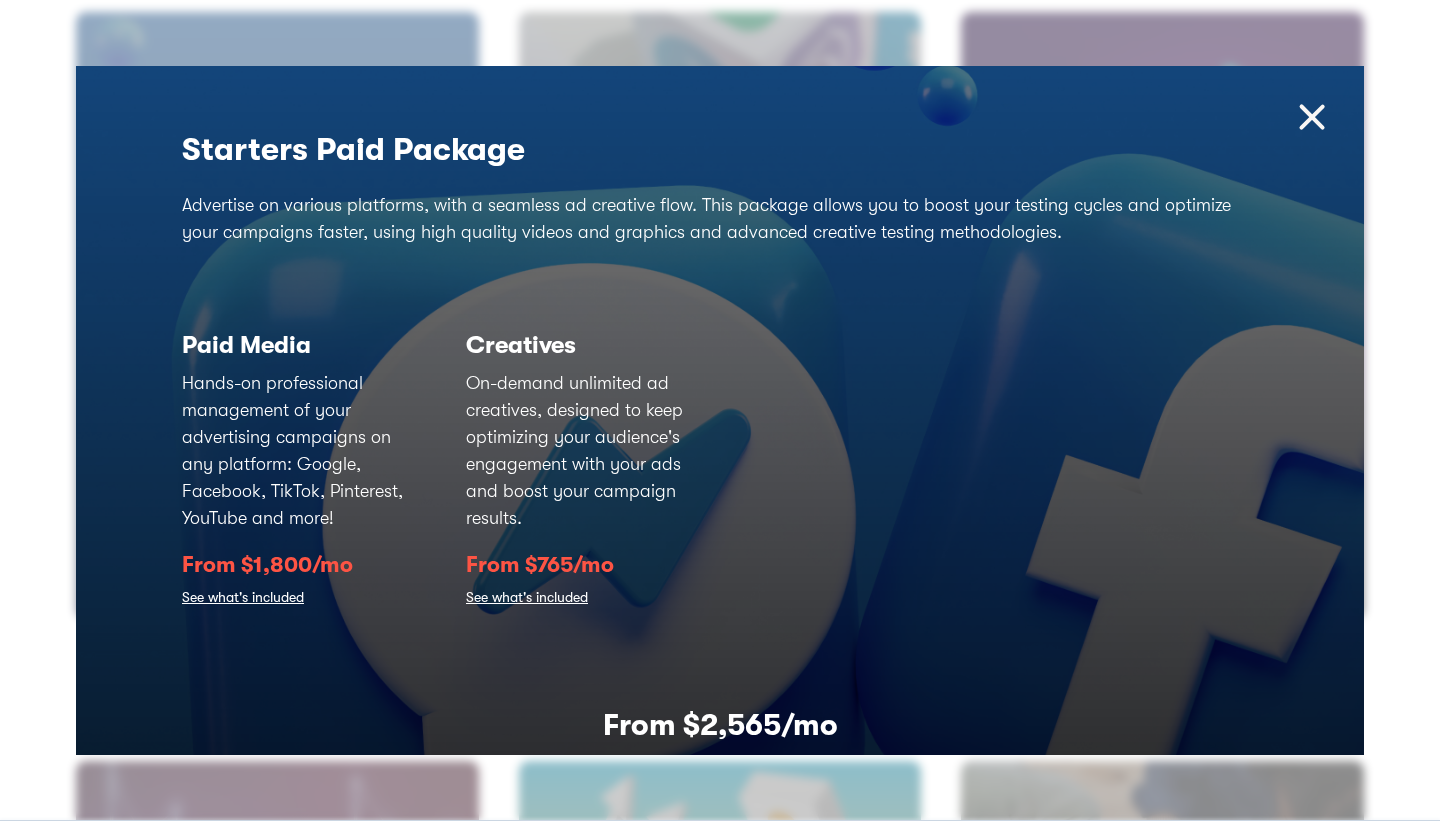 click at bounding box center [1312, 117] 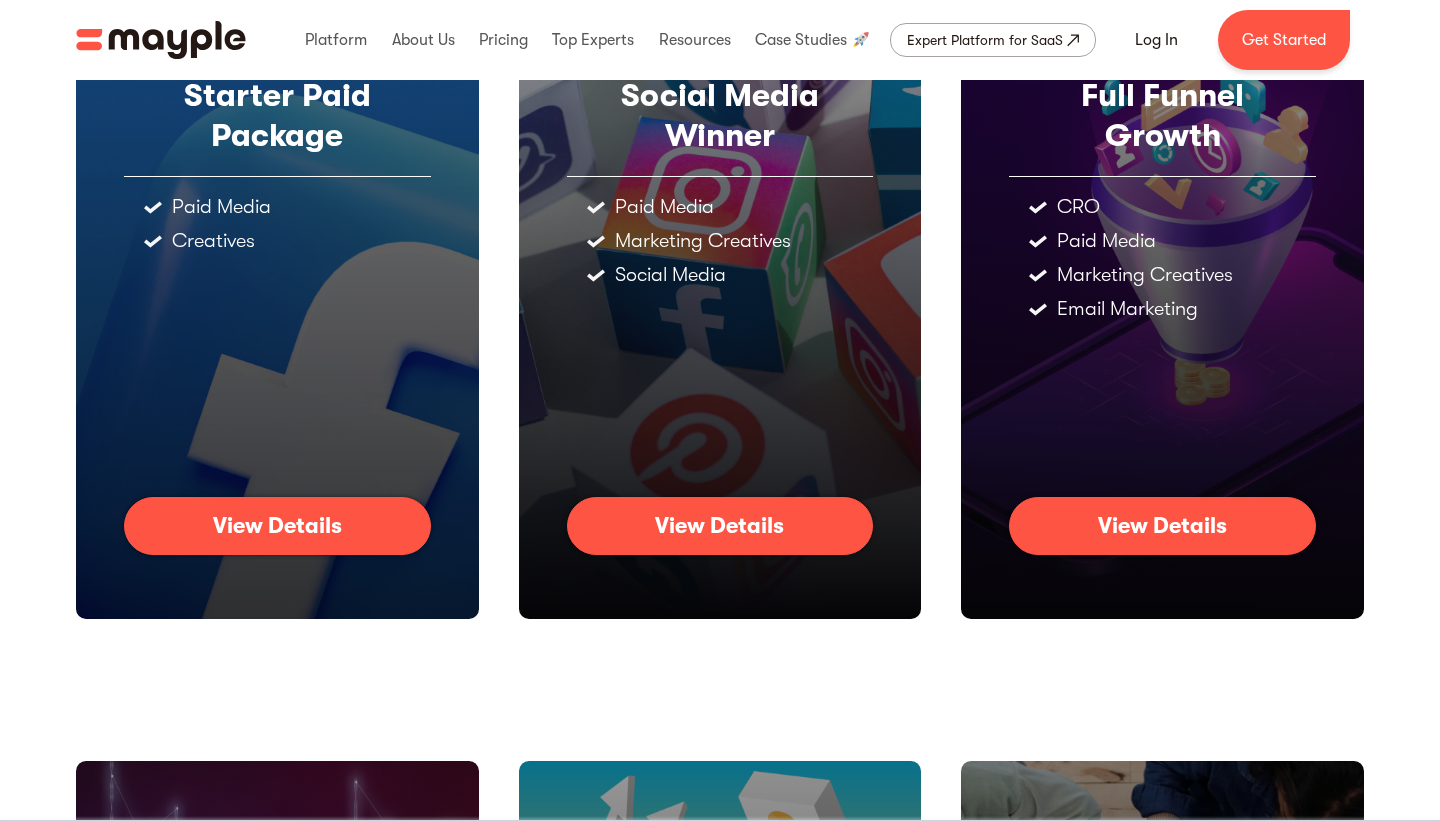click on "View Details" at bounding box center (719, 526) 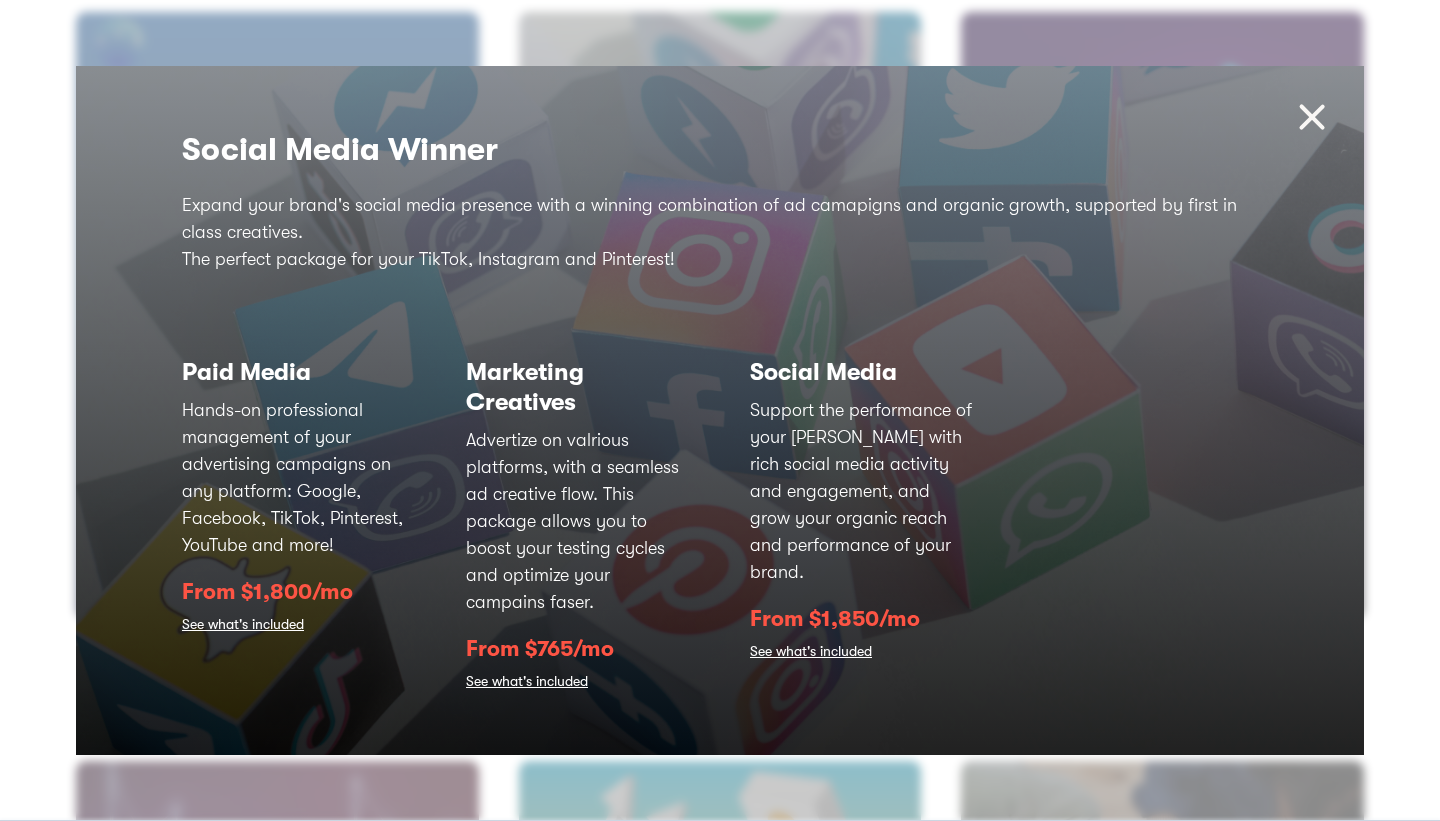 click at bounding box center (1312, 117) 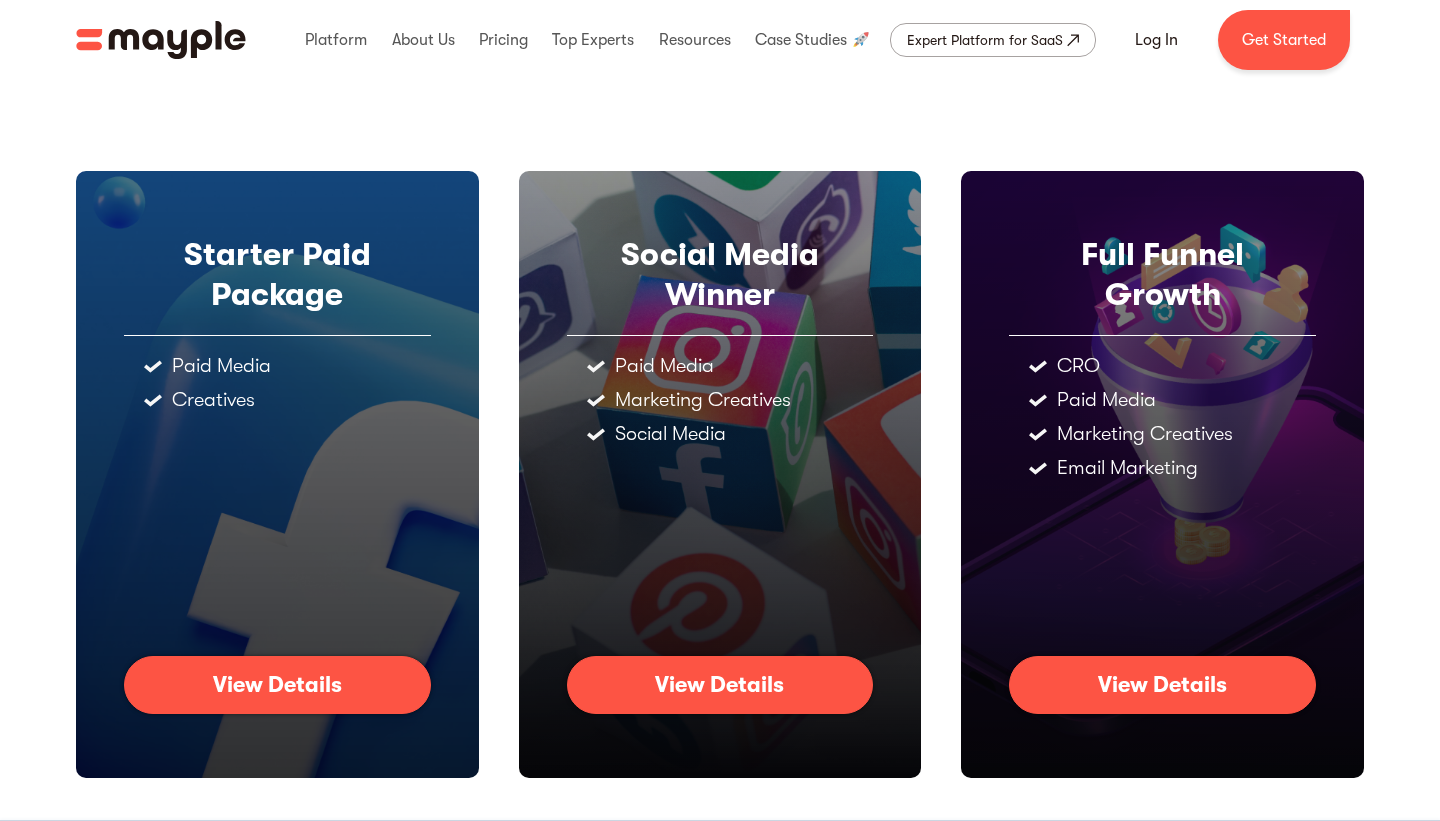 scroll, scrollTop: 0, scrollLeft: 0, axis: both 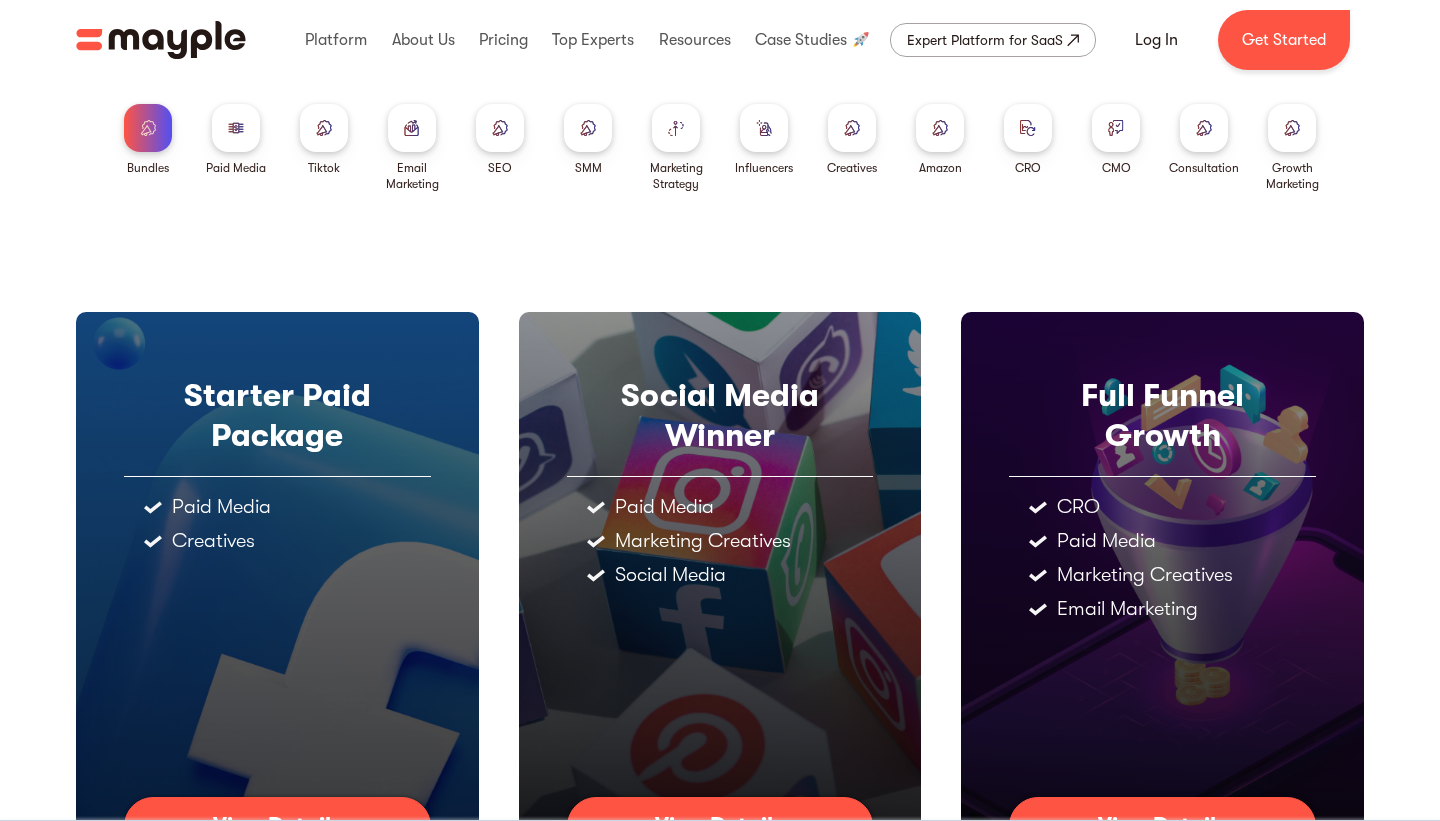 click at bounding box center (588, 127) 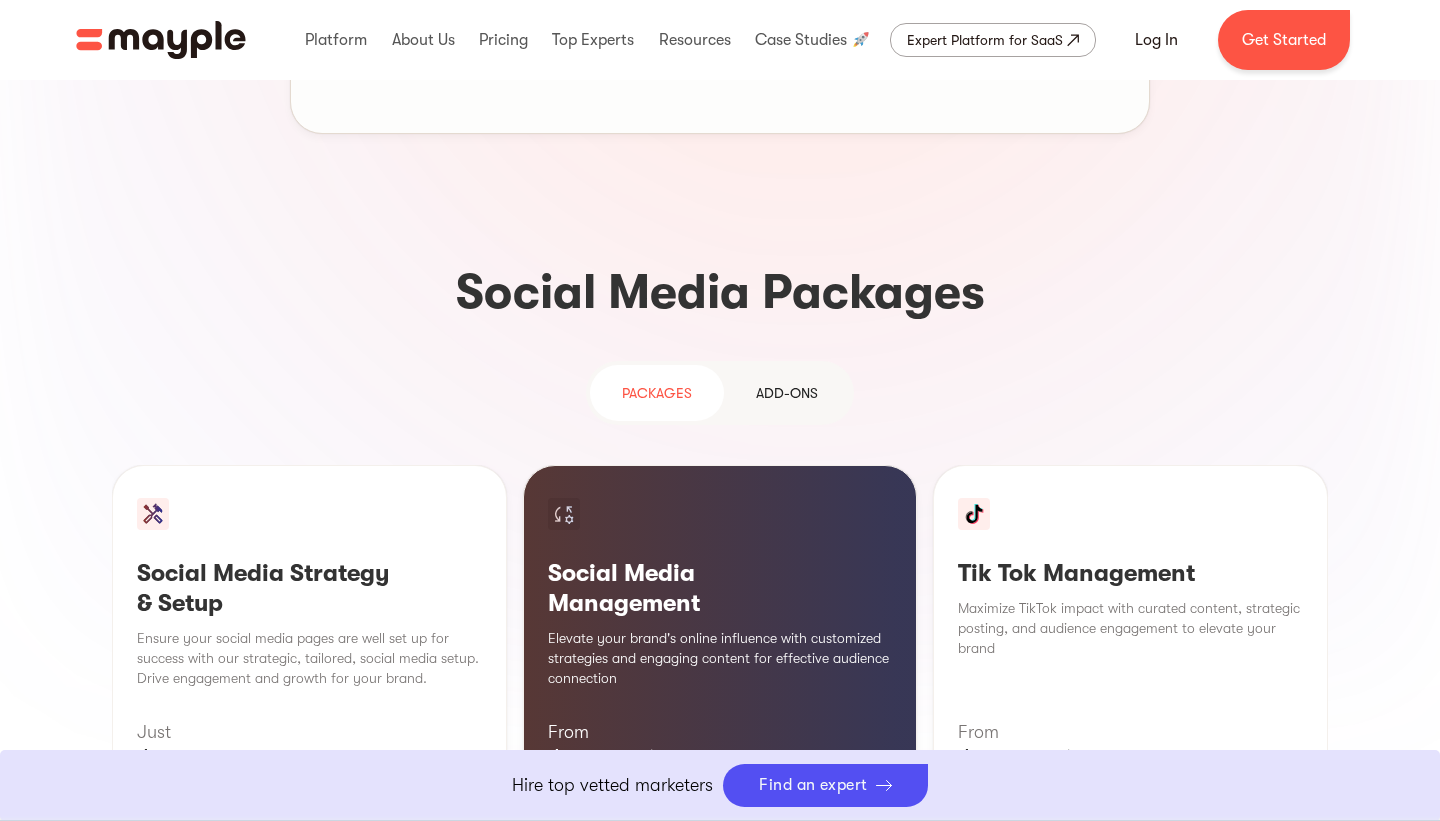 scroll, scrollTop: 1683, scrollLeft: 0, axis: vertical 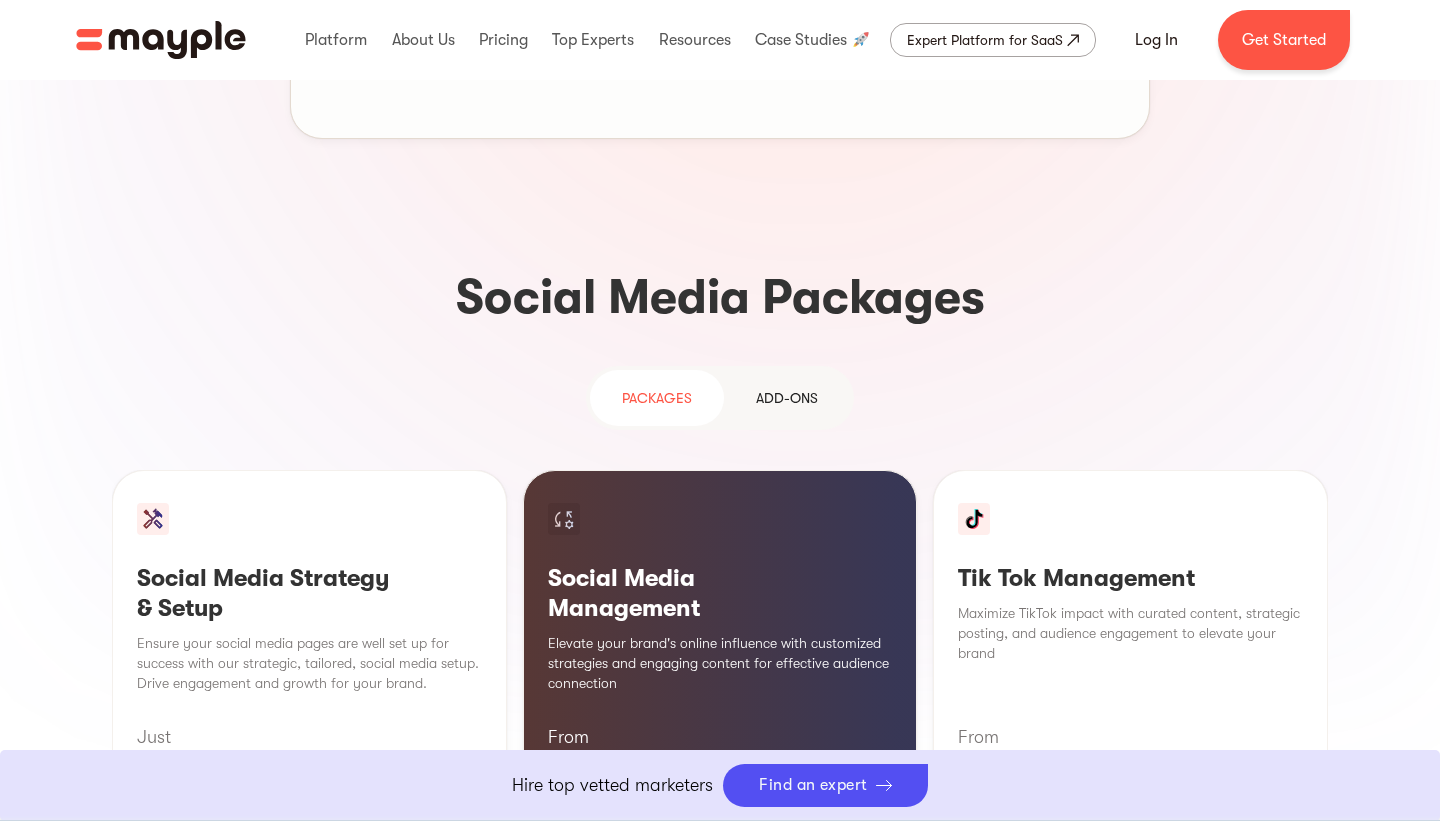 click on "Add-ons" at bounding box center [787, 398] 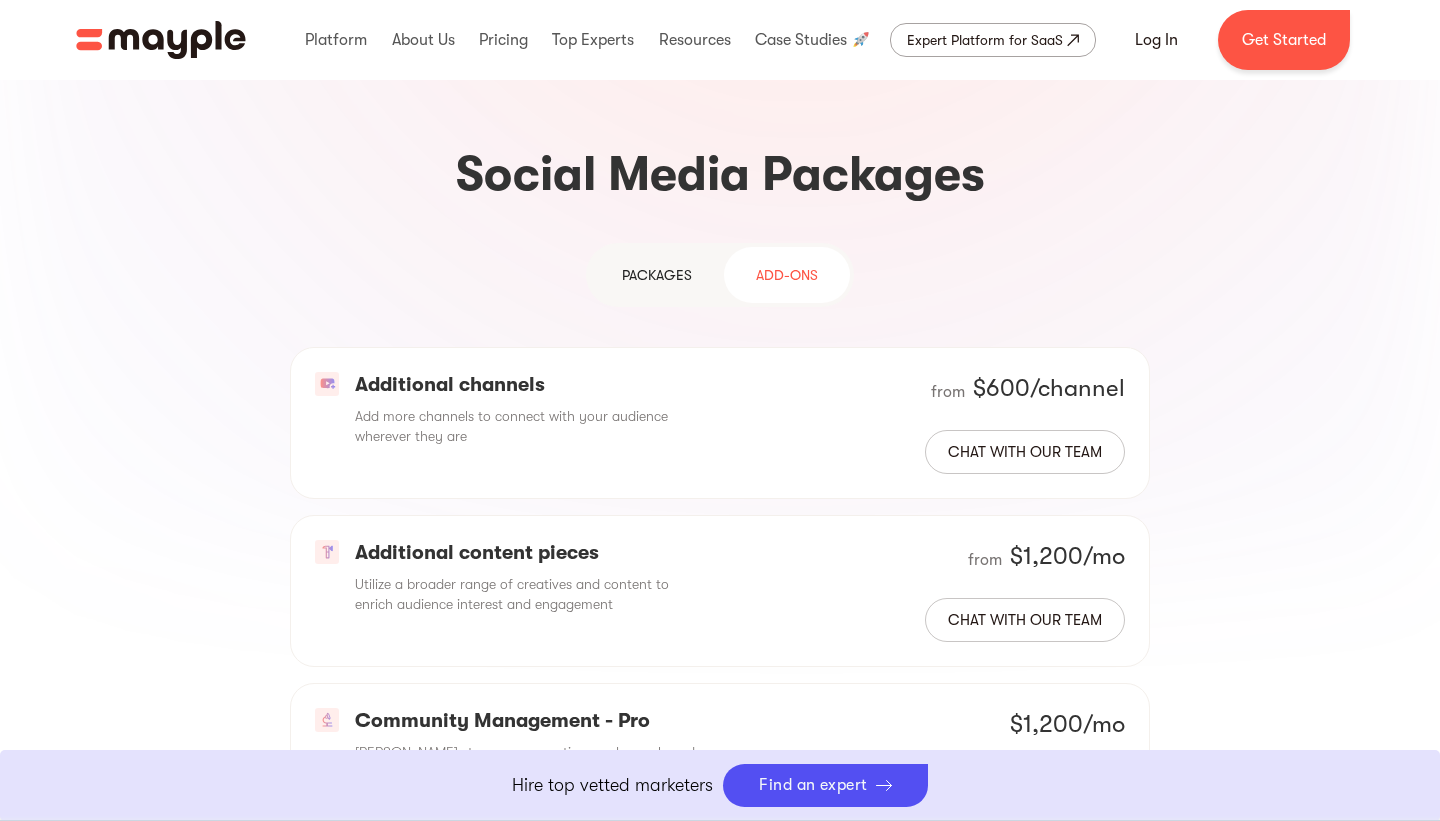 scroll, scrollTop: 1803, scrollLeft: 0, axis: vertical 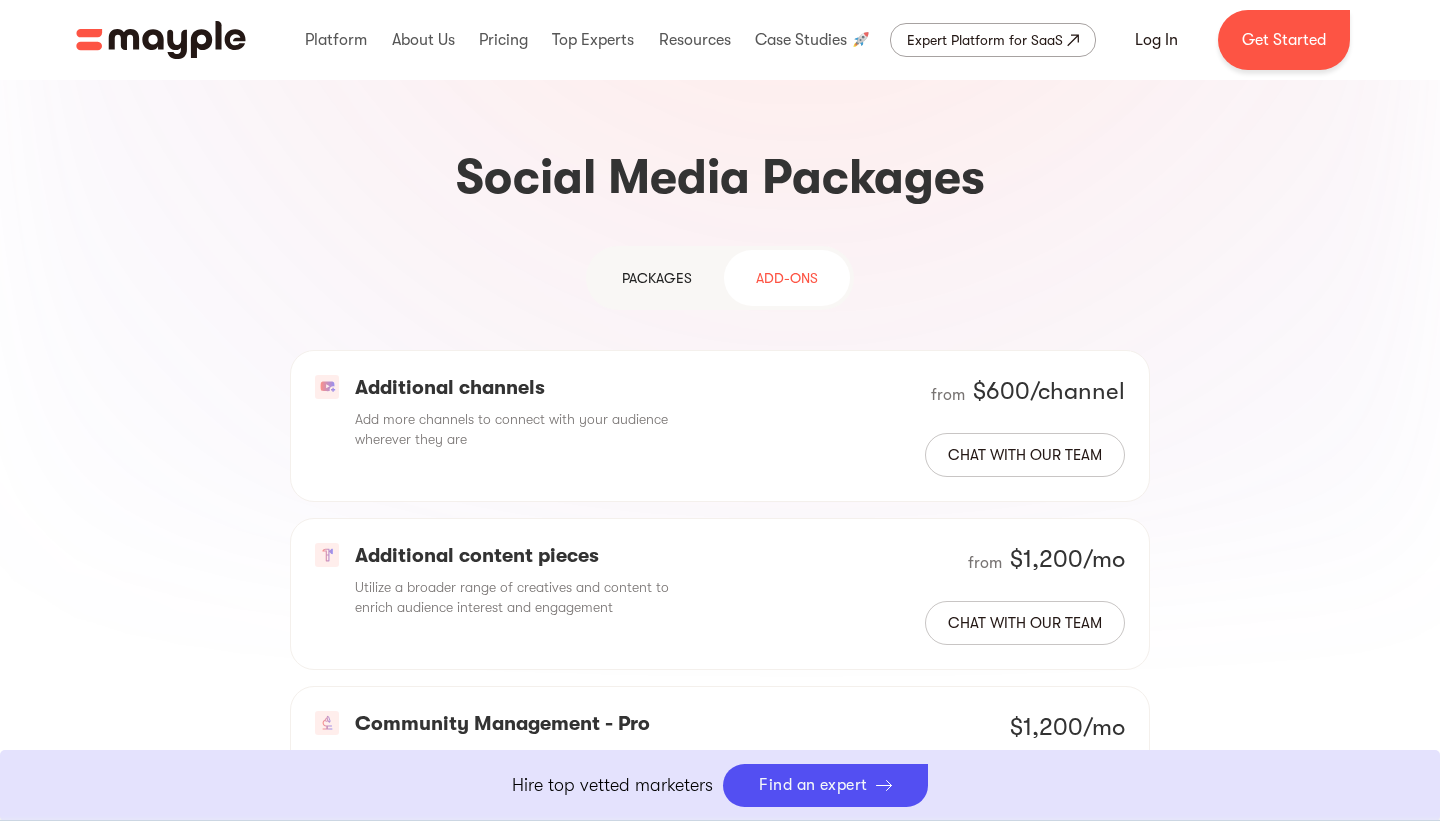 click on "PAckages" at bounding box center (657, 278) 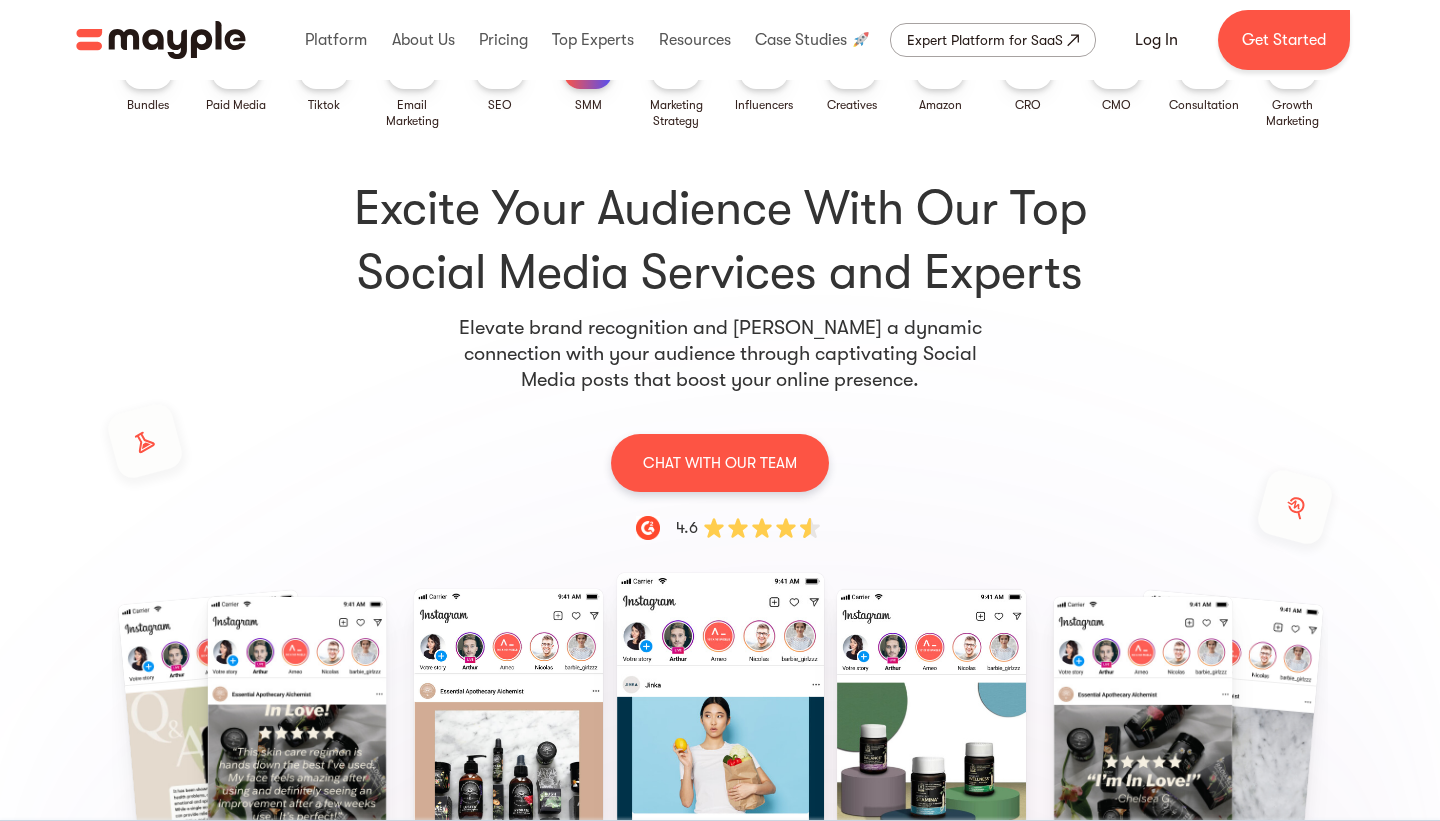 scroll, scrollTop: 0, scrollLeft: 0, axis: both 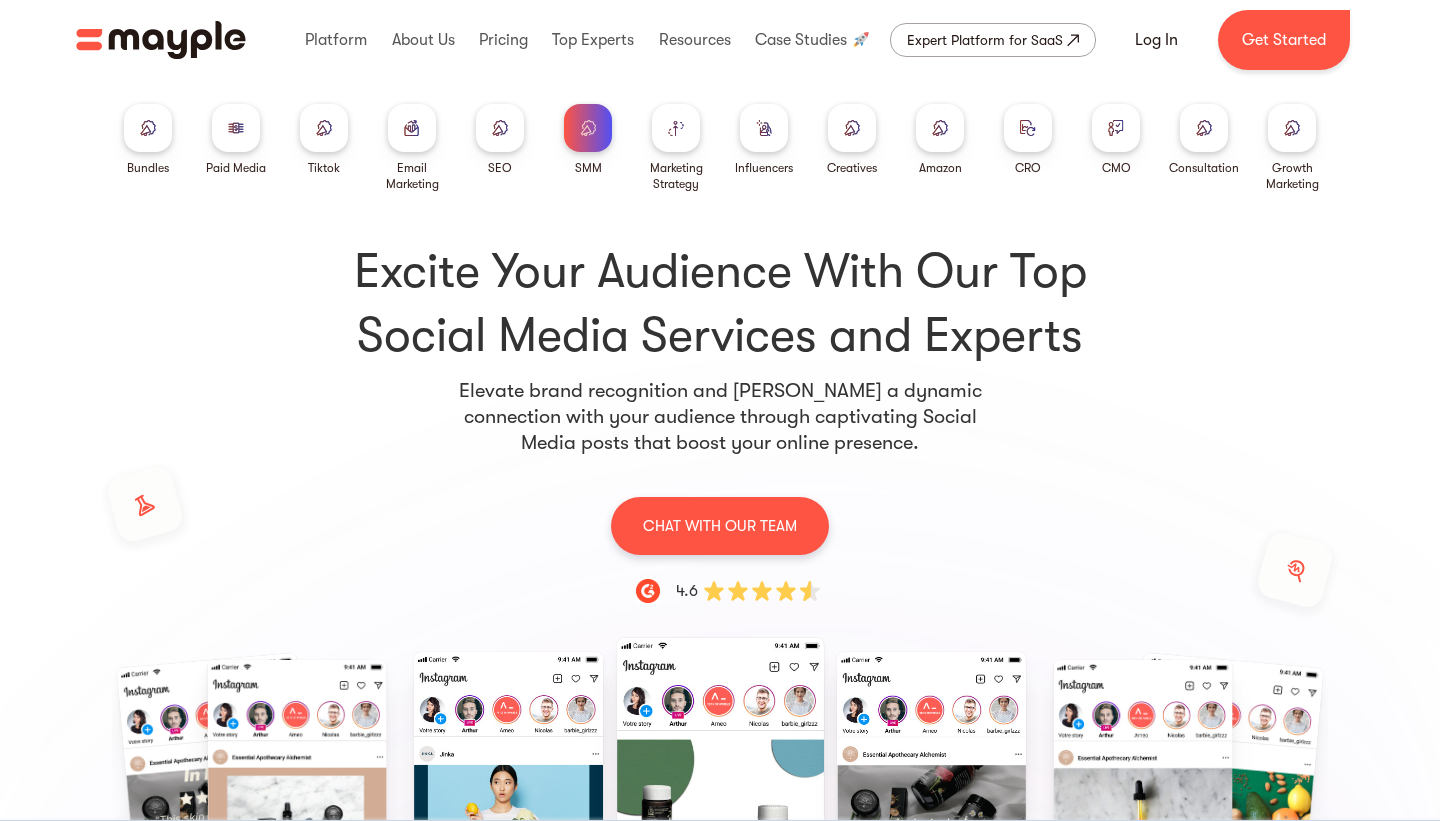 click at bounding box center (676, 128) 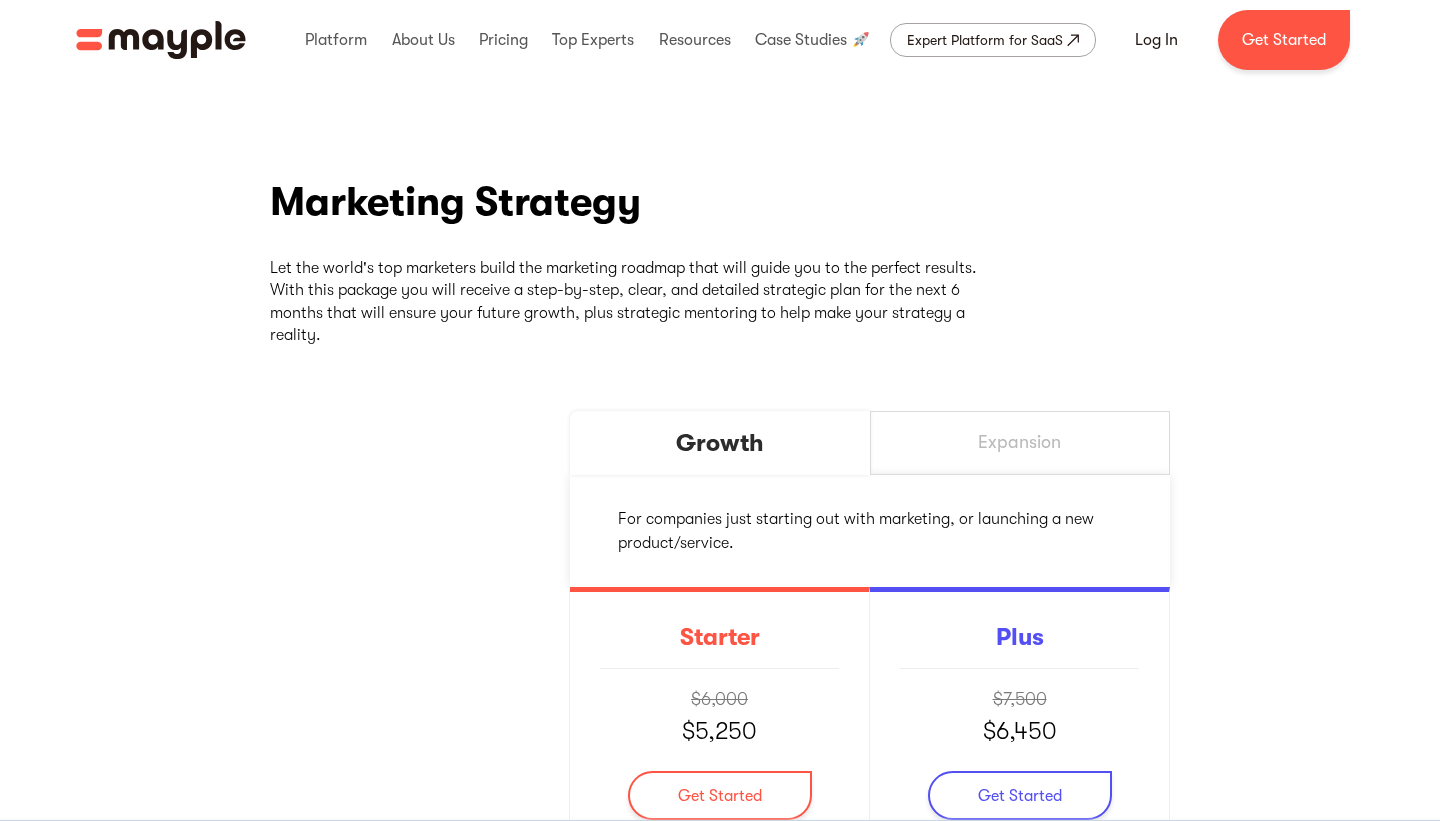 scroll, scrollTop: 0, scrollLeft: 0, axis: both 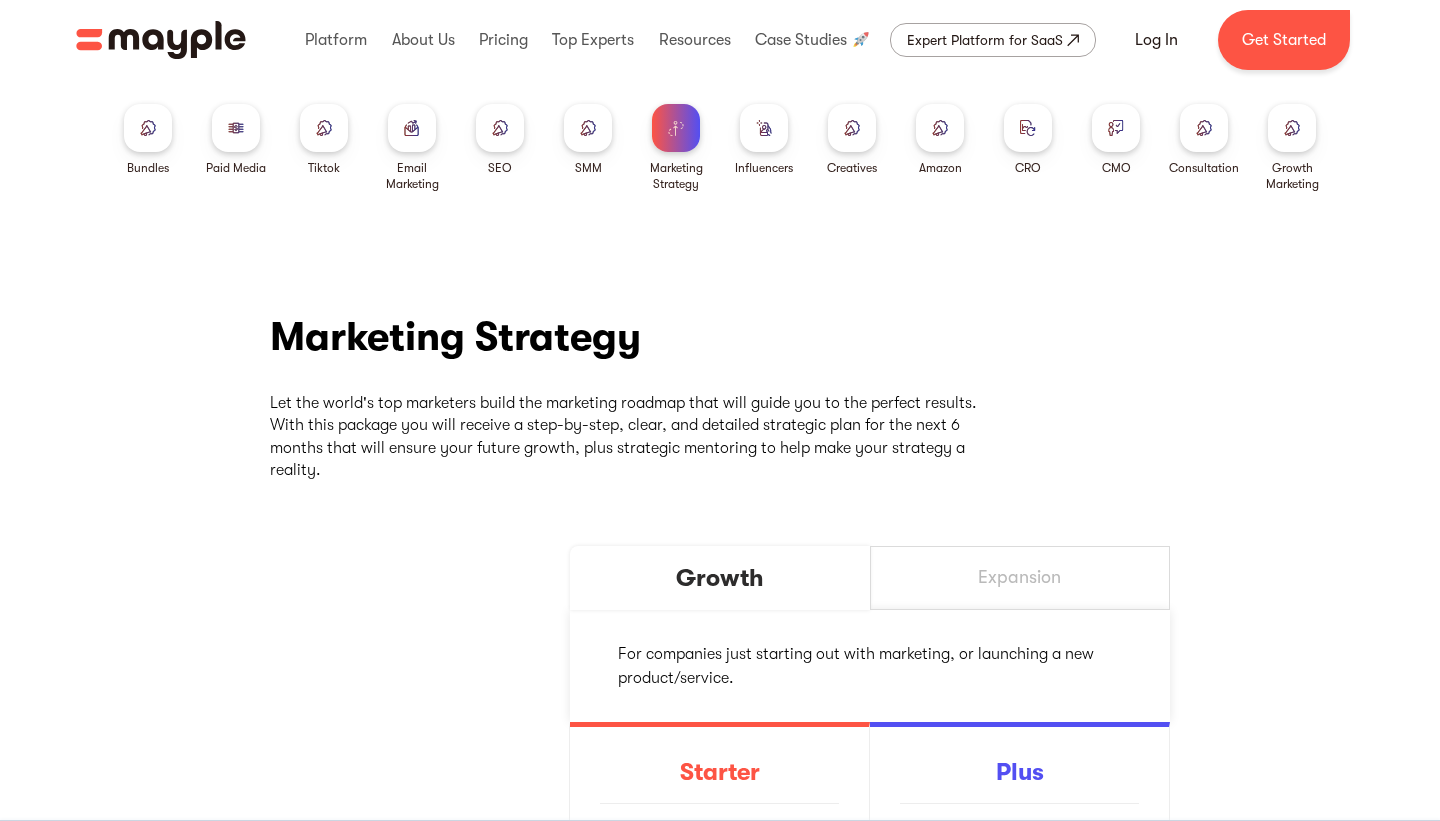 click at bounding box center [500, 127] 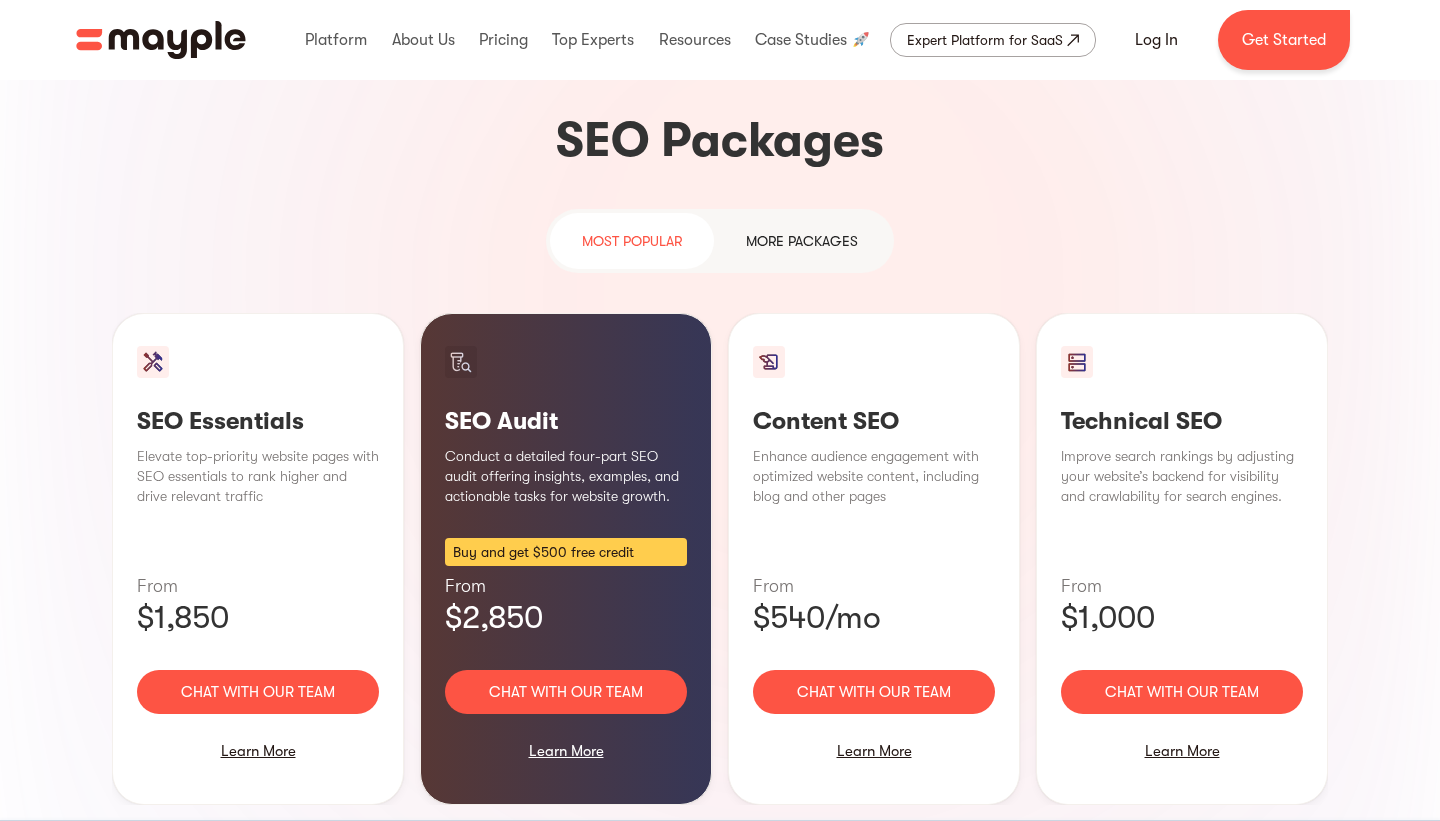 scroll, scrollTop: 1248, scrollLeft: 0, axis: vertical 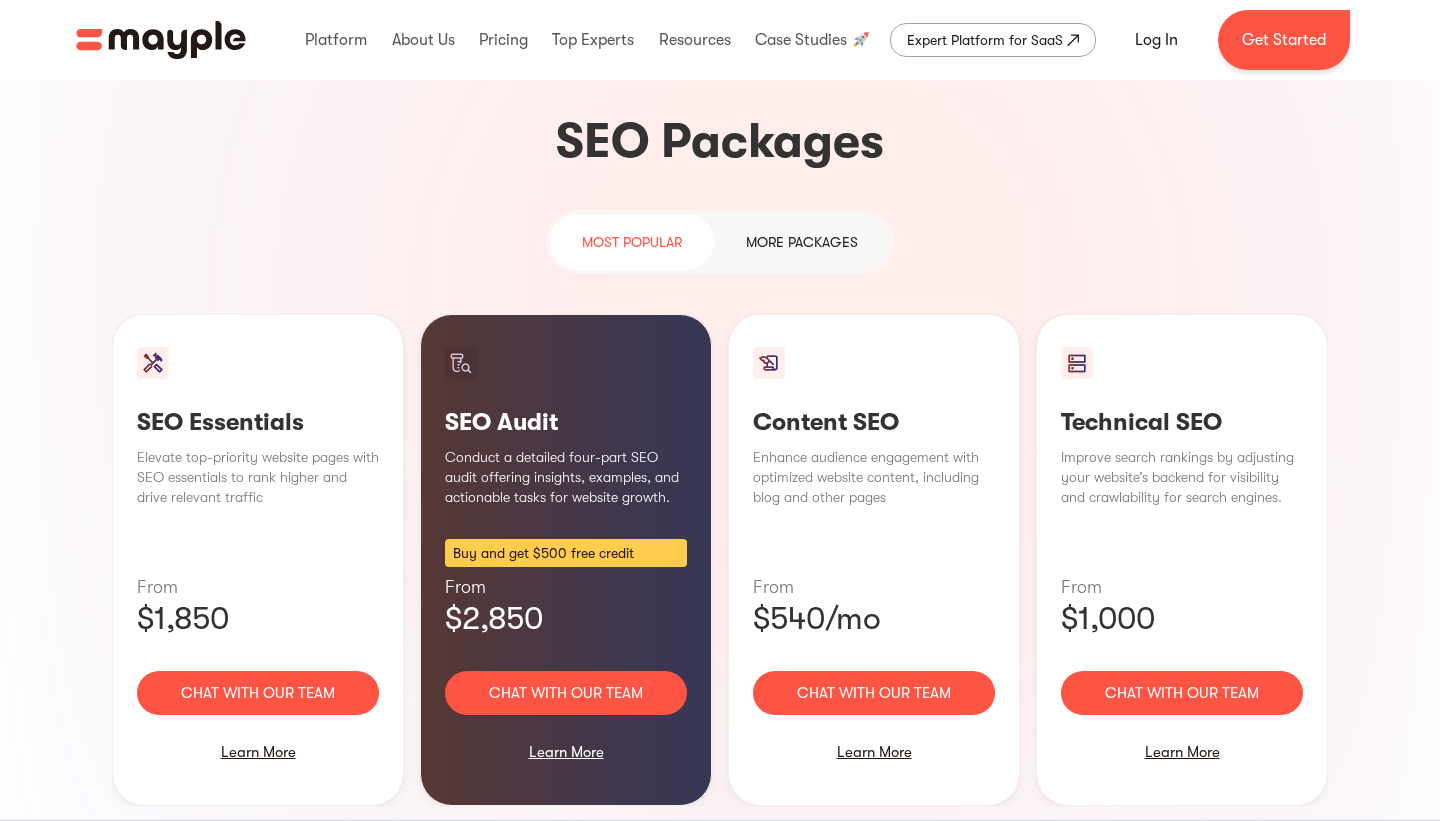 click on "MORE packages" at bounding box center [802, 242] 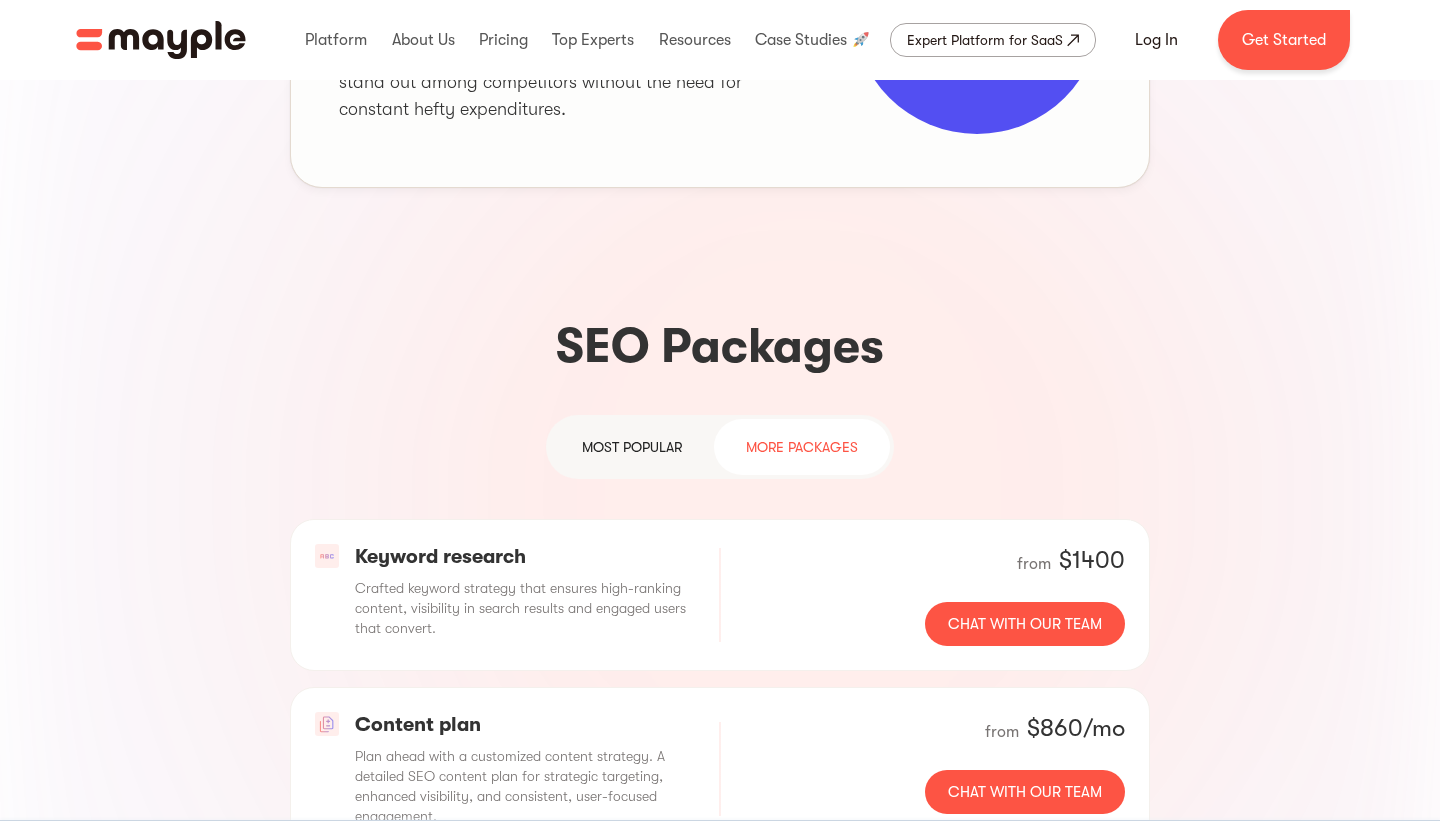 scroll, scrollTop: 1036, scrollLeft: 0, axis: vertical 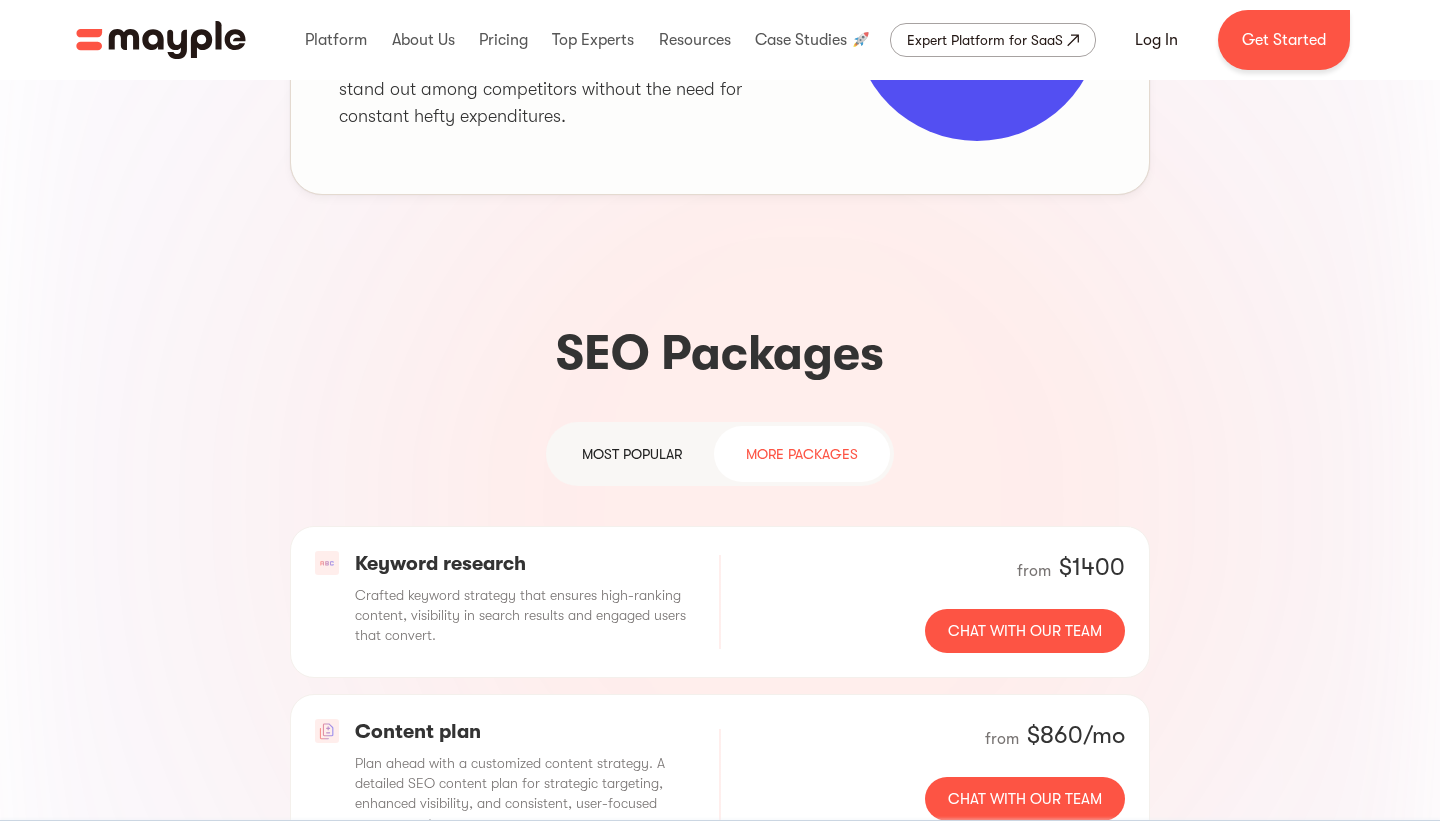 click on "most popular" at bounding box center [632, 454] 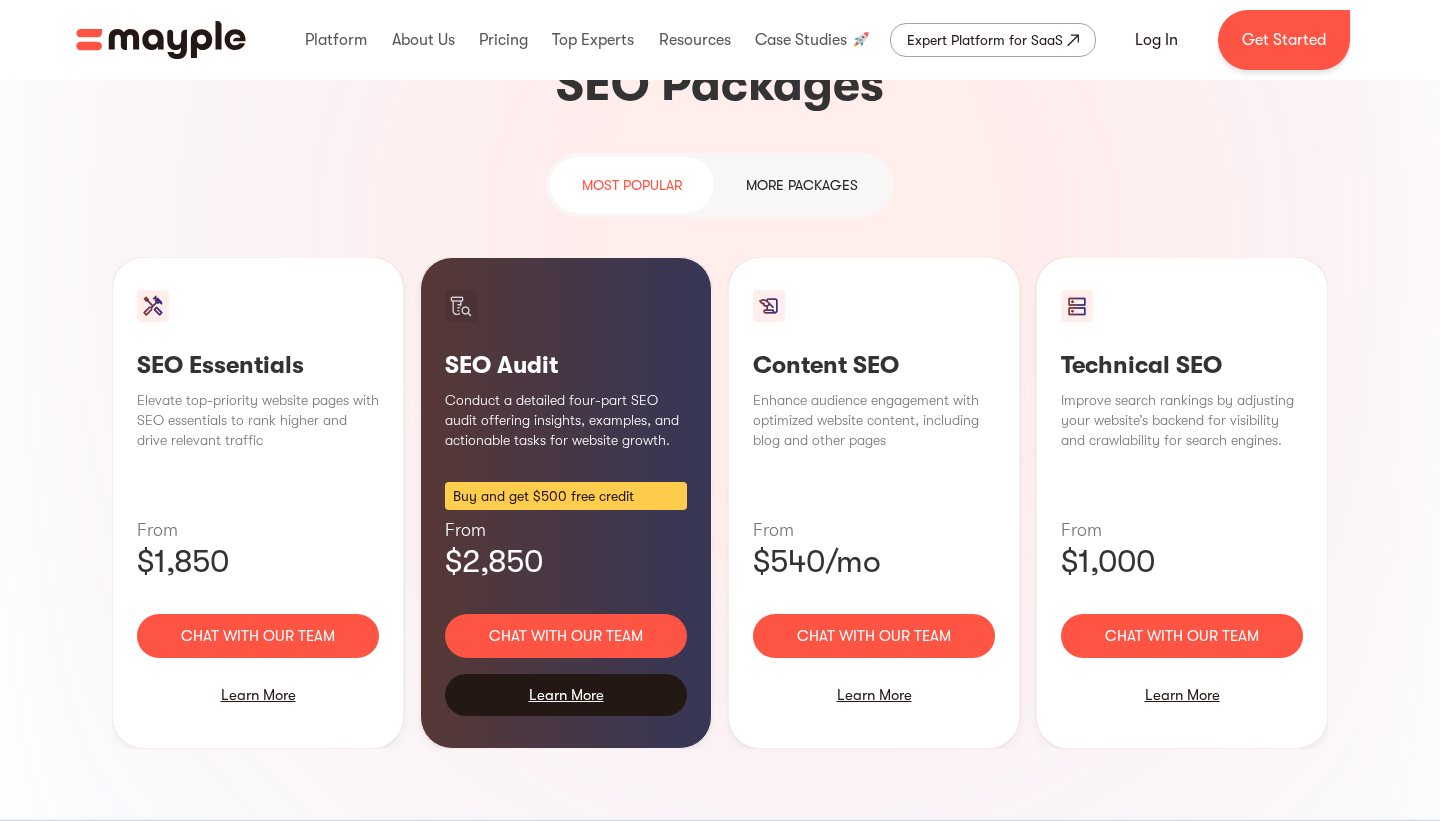 scroll, scrollTop: 1450, scrollLeft: 0, axis: vertical 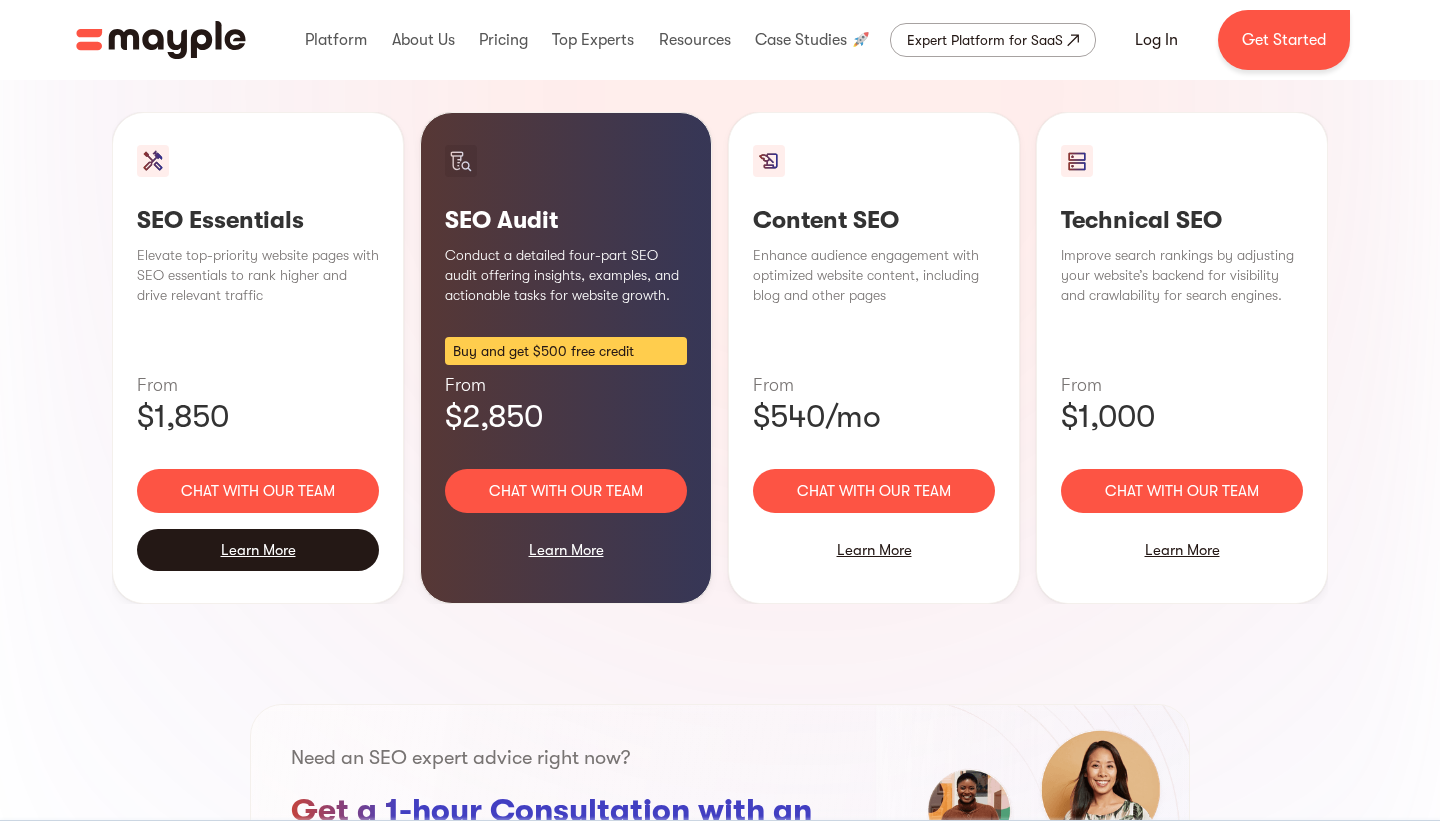 click on "Learn More" at bounding box center (258, 550) 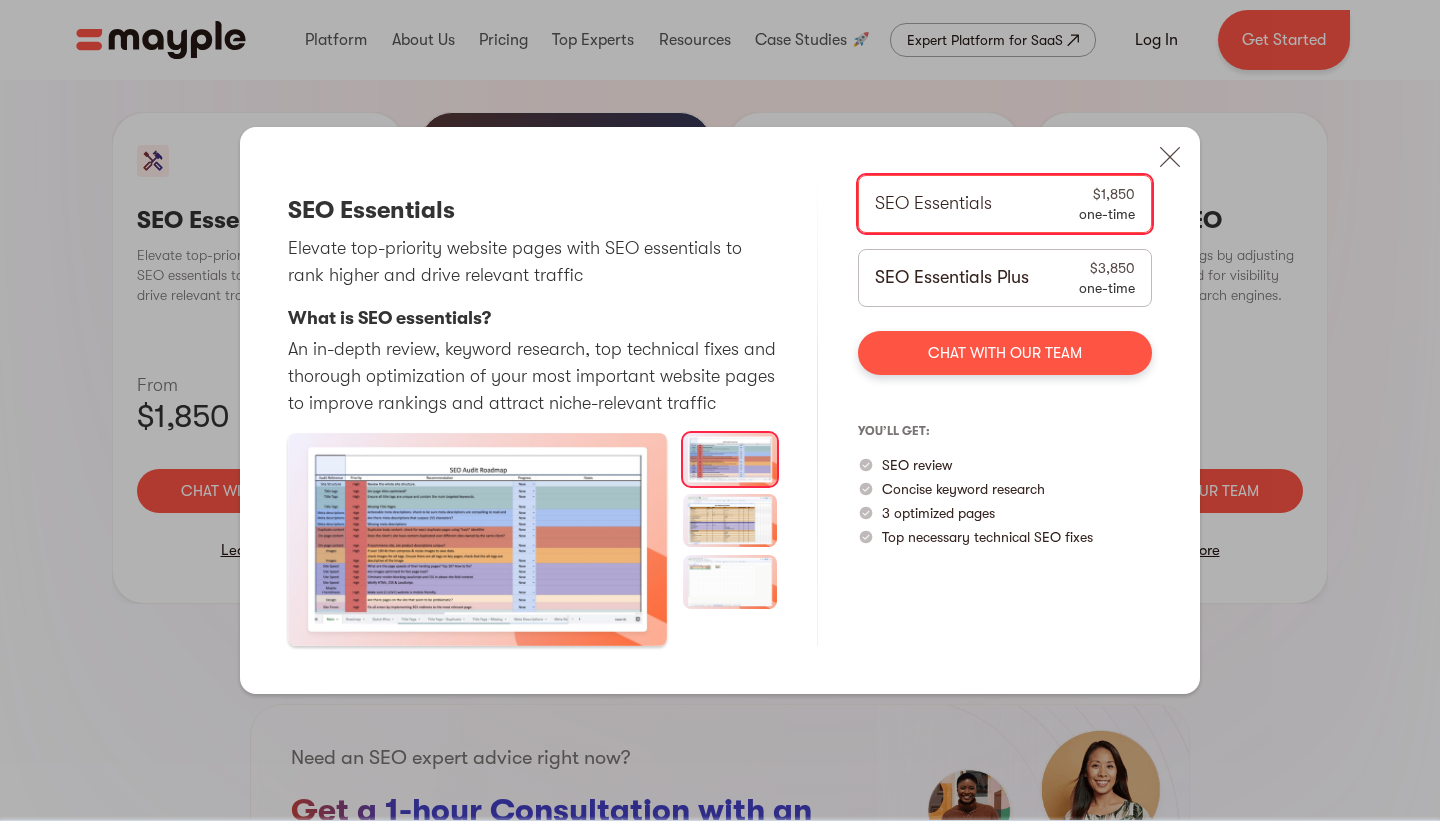 click on "SEO Essentials Plus" at bounding box center [952, 277] 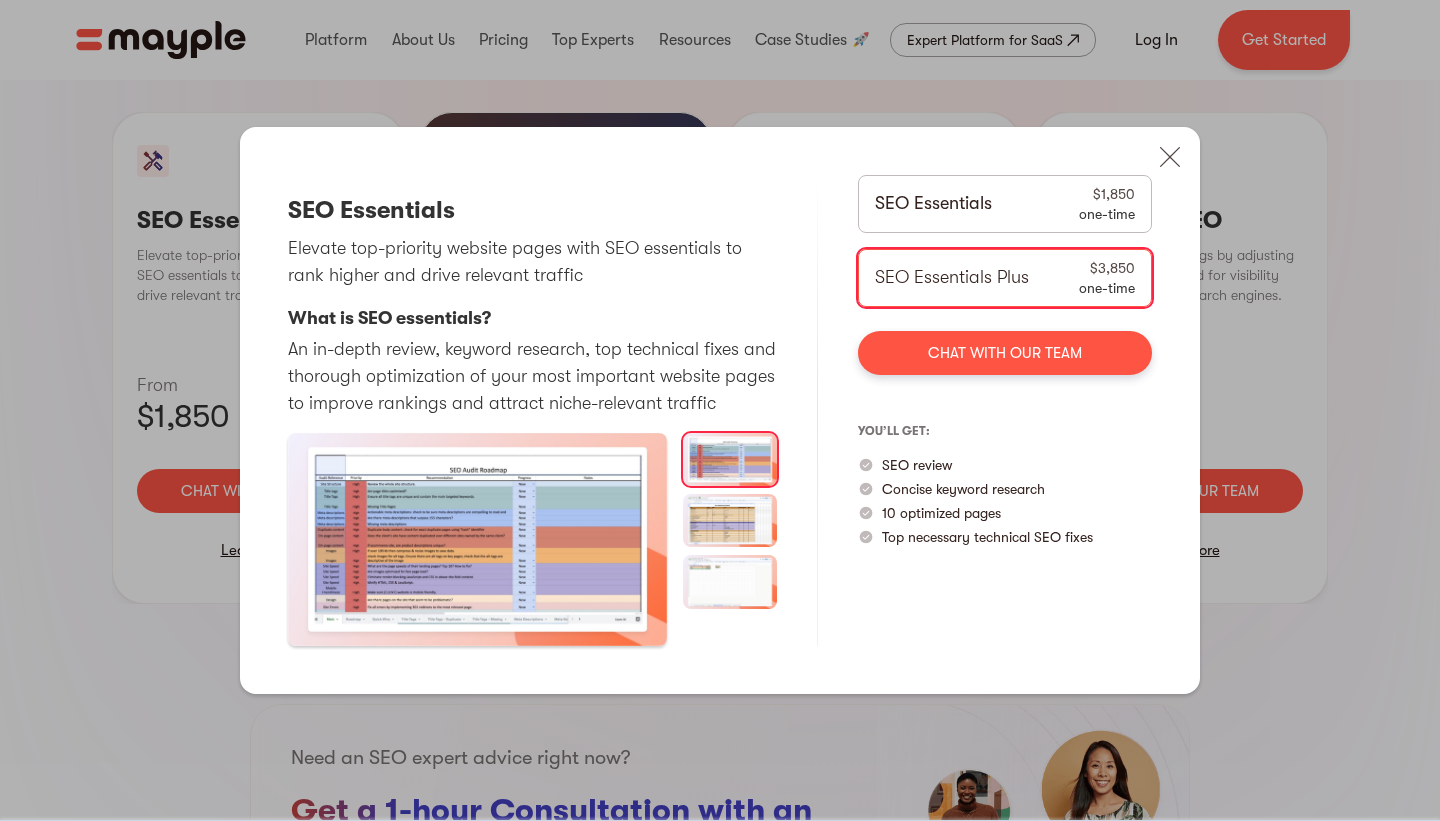 click on "SEO Essentials $1,850 one-time" at bounding box center (1005, 204) 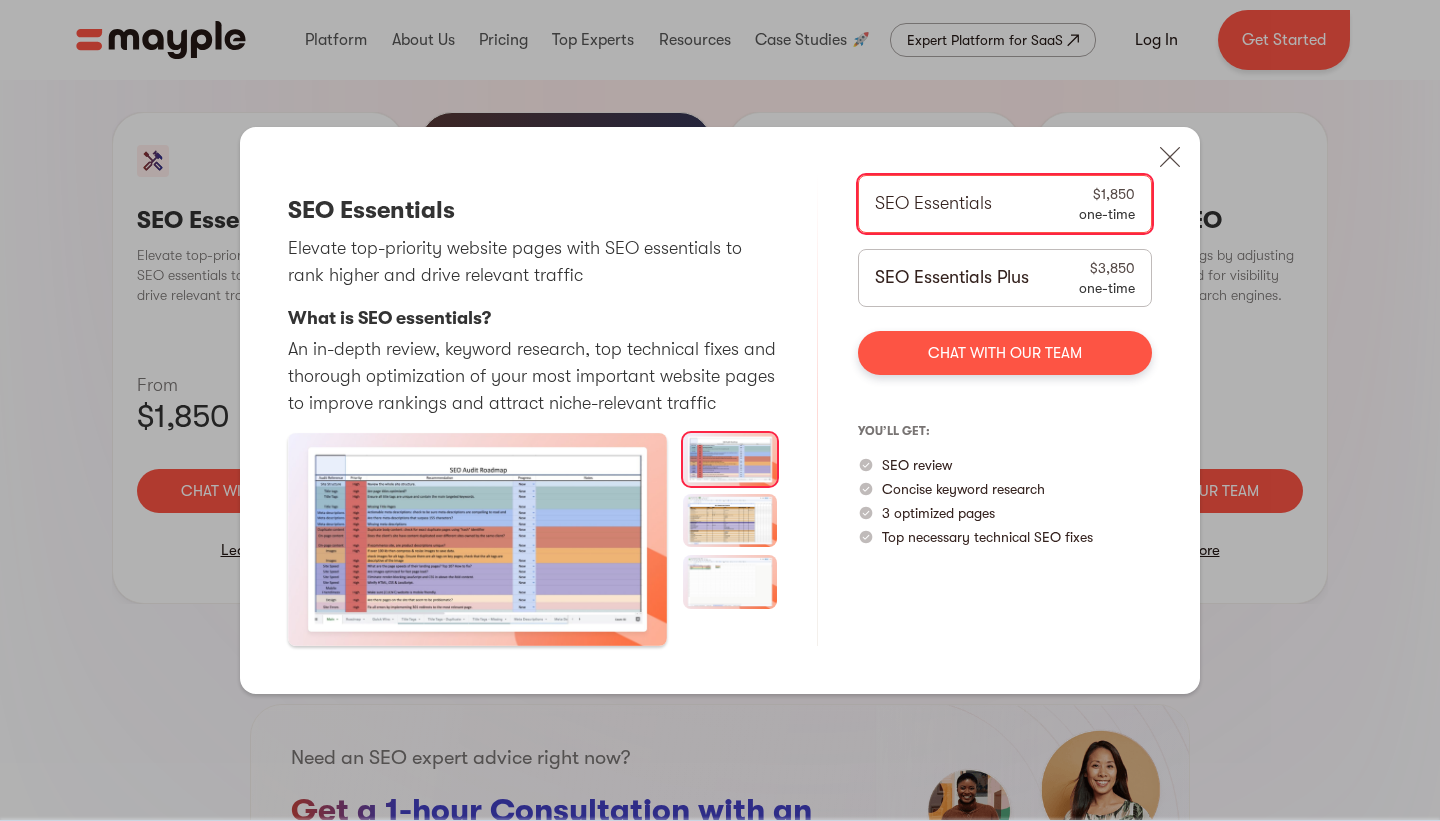 click on "SEO Essentials Plus" at bounding box center (952, 277) 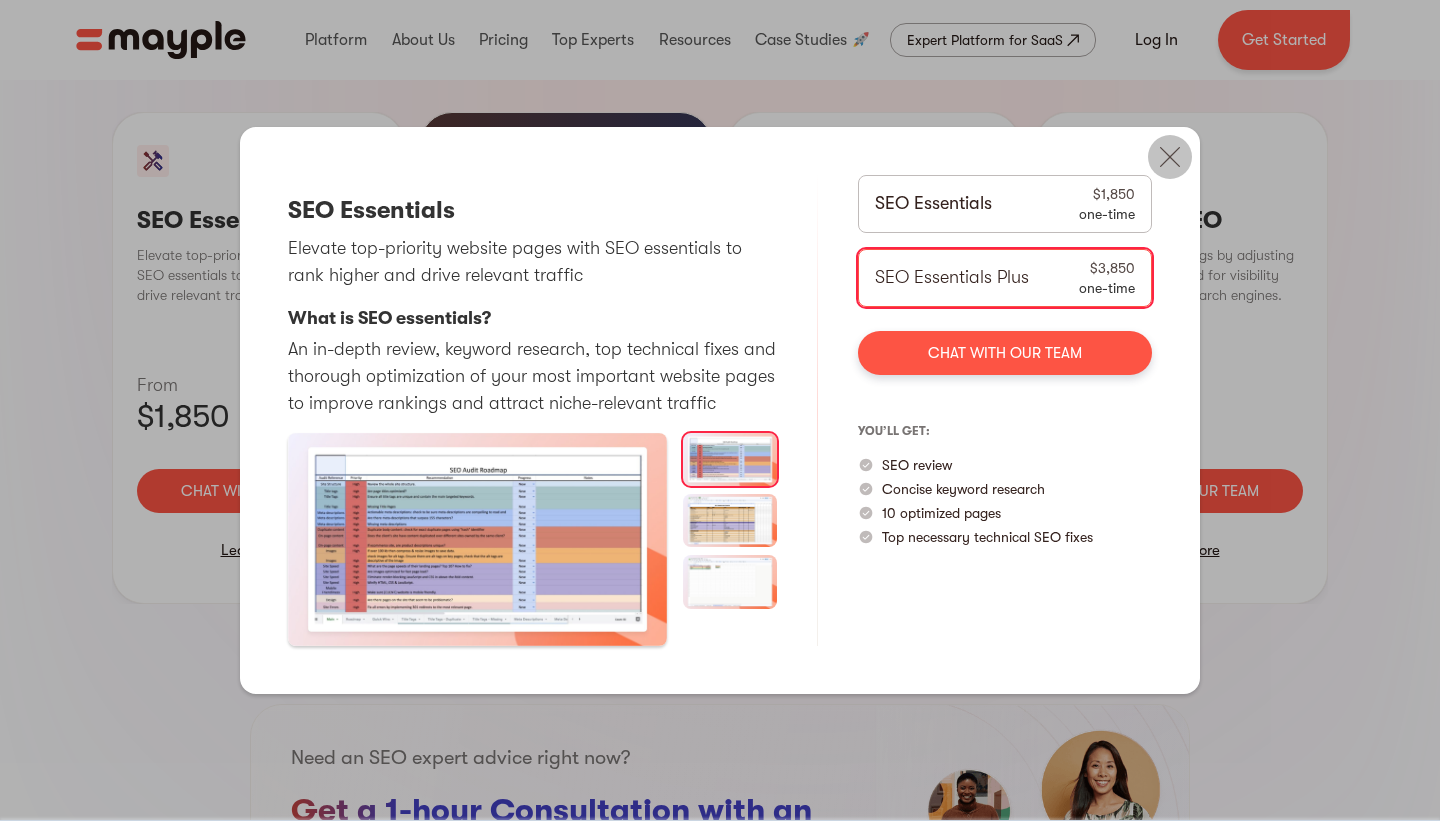 click at bounding box center [1170, 157] 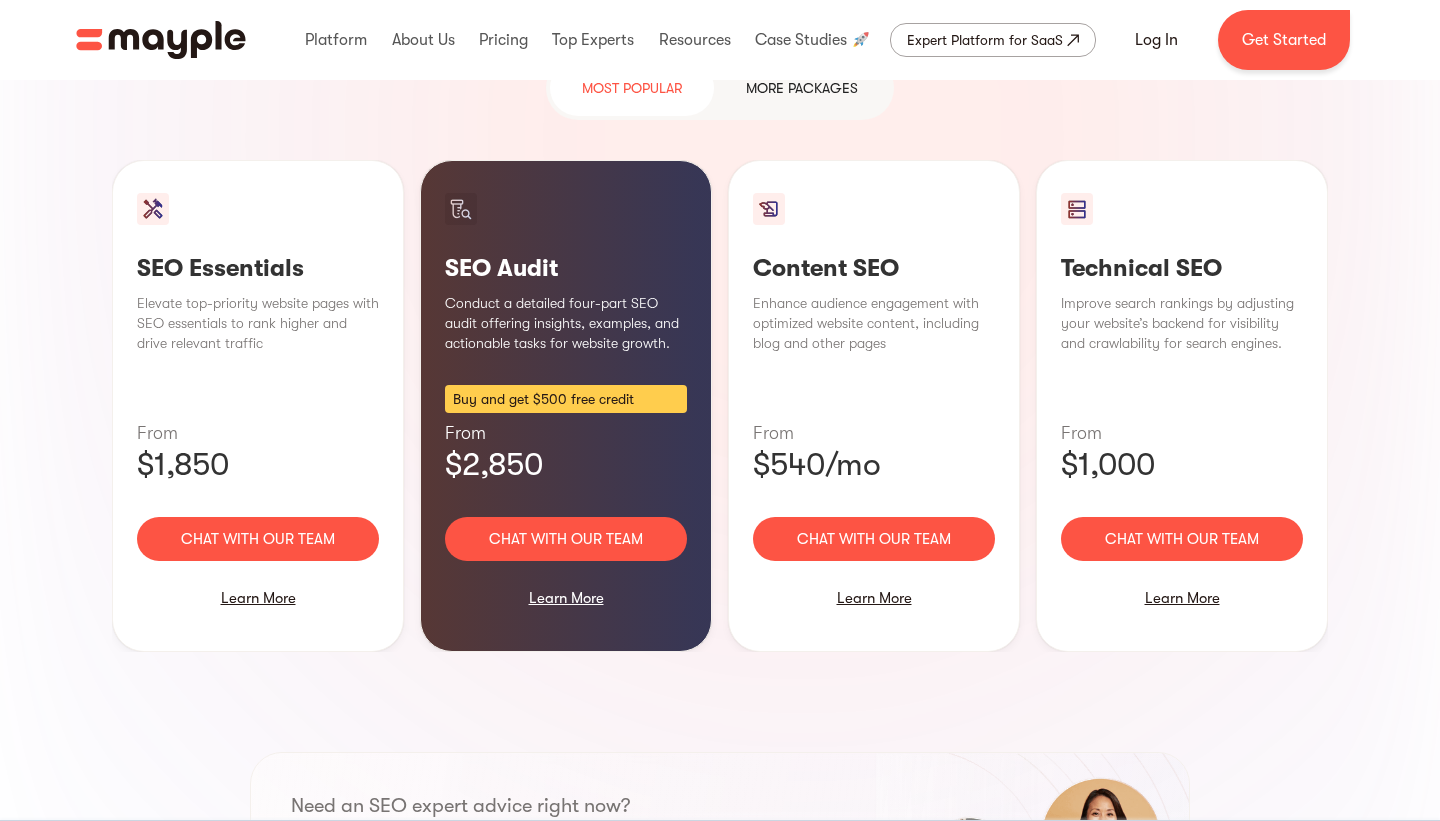 scroll, scrollTop: 1399, scrollLeft: 0, axis: vertical 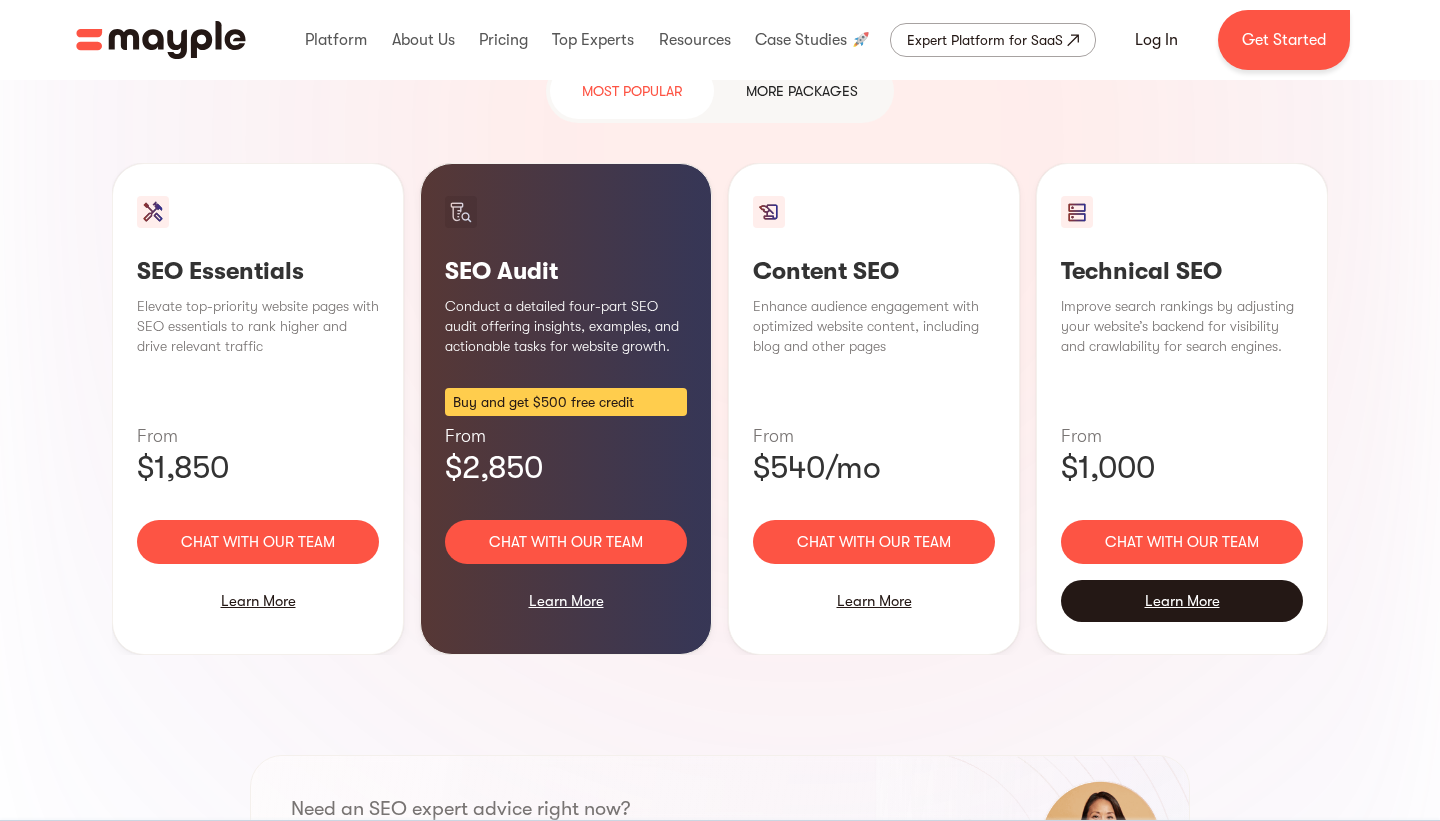 click on "Learn More" at bounding box center [1182, 601] 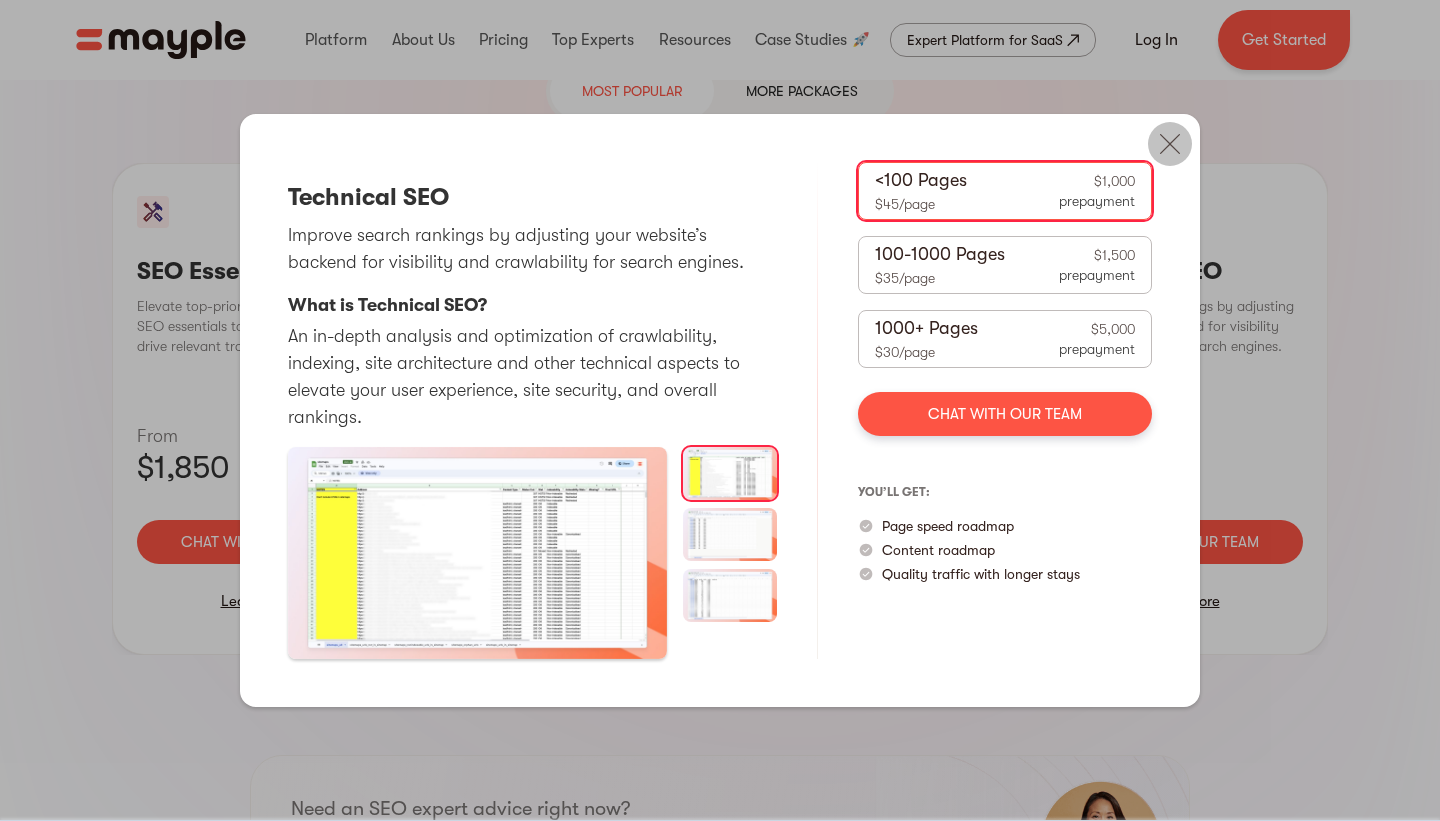 click at bounding box center (1170, 144) 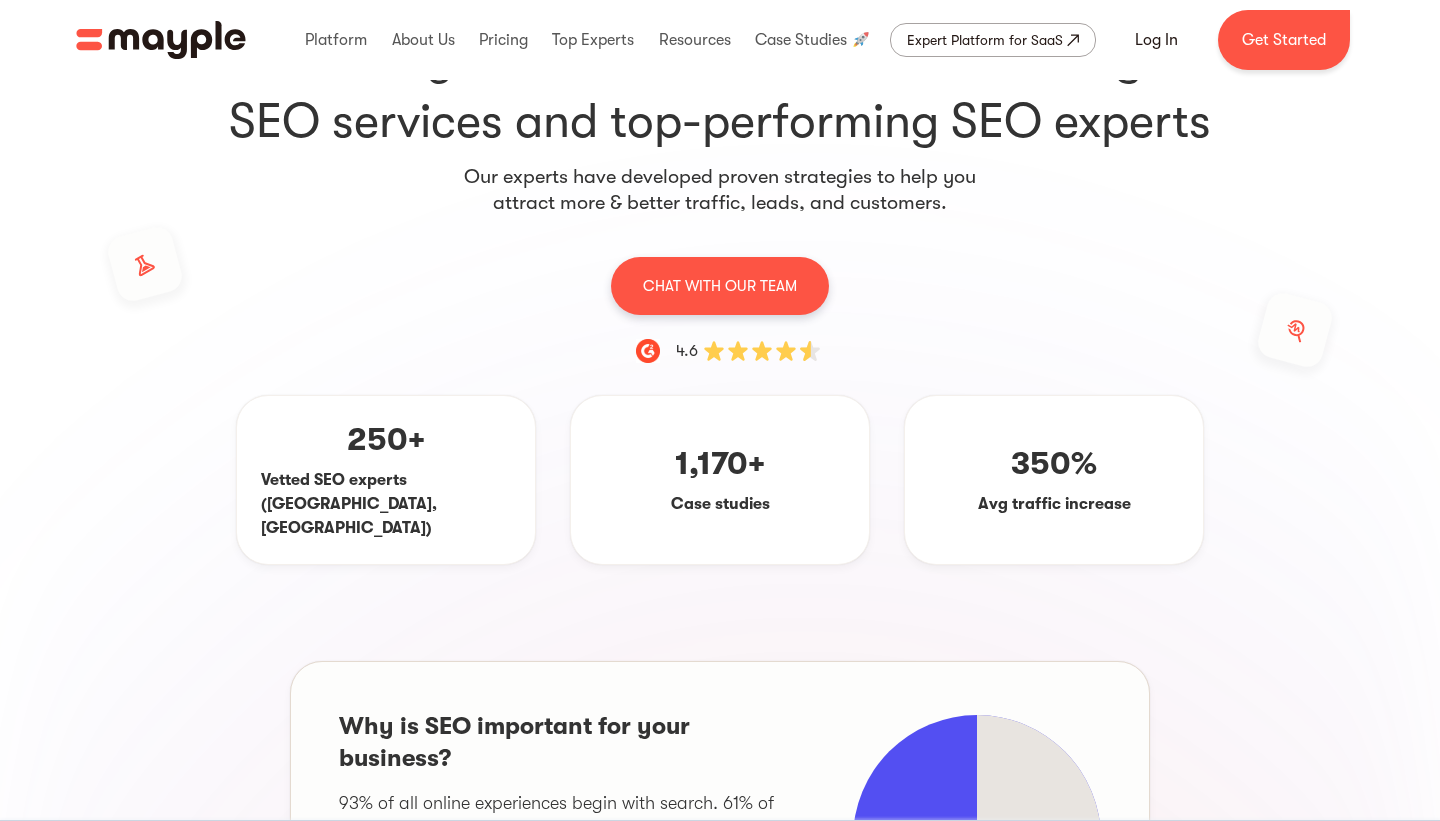 scroll, scrollTop: 0, scrollLeft: 0, axis: both 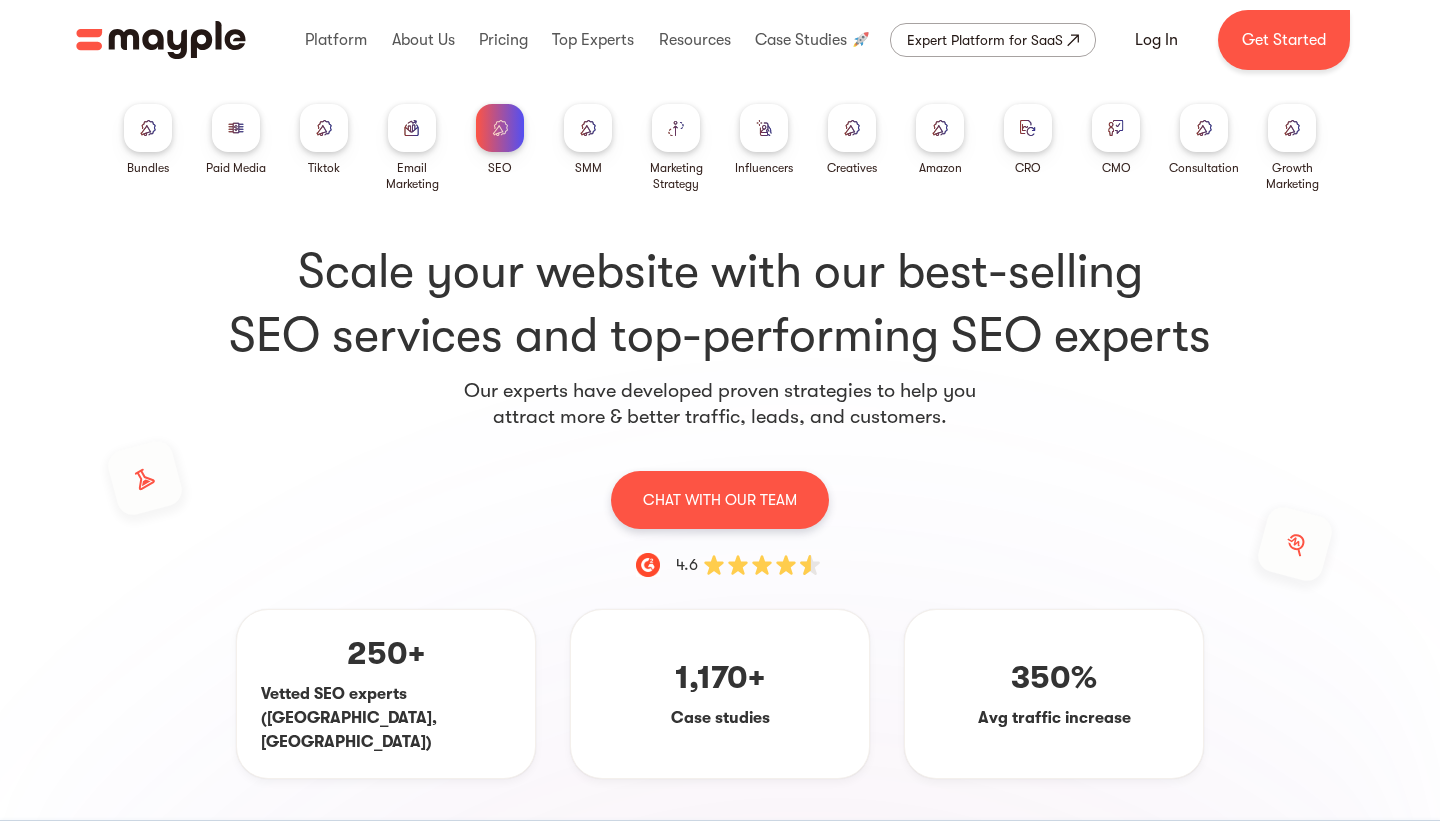 click at bounding box center (148, 127) 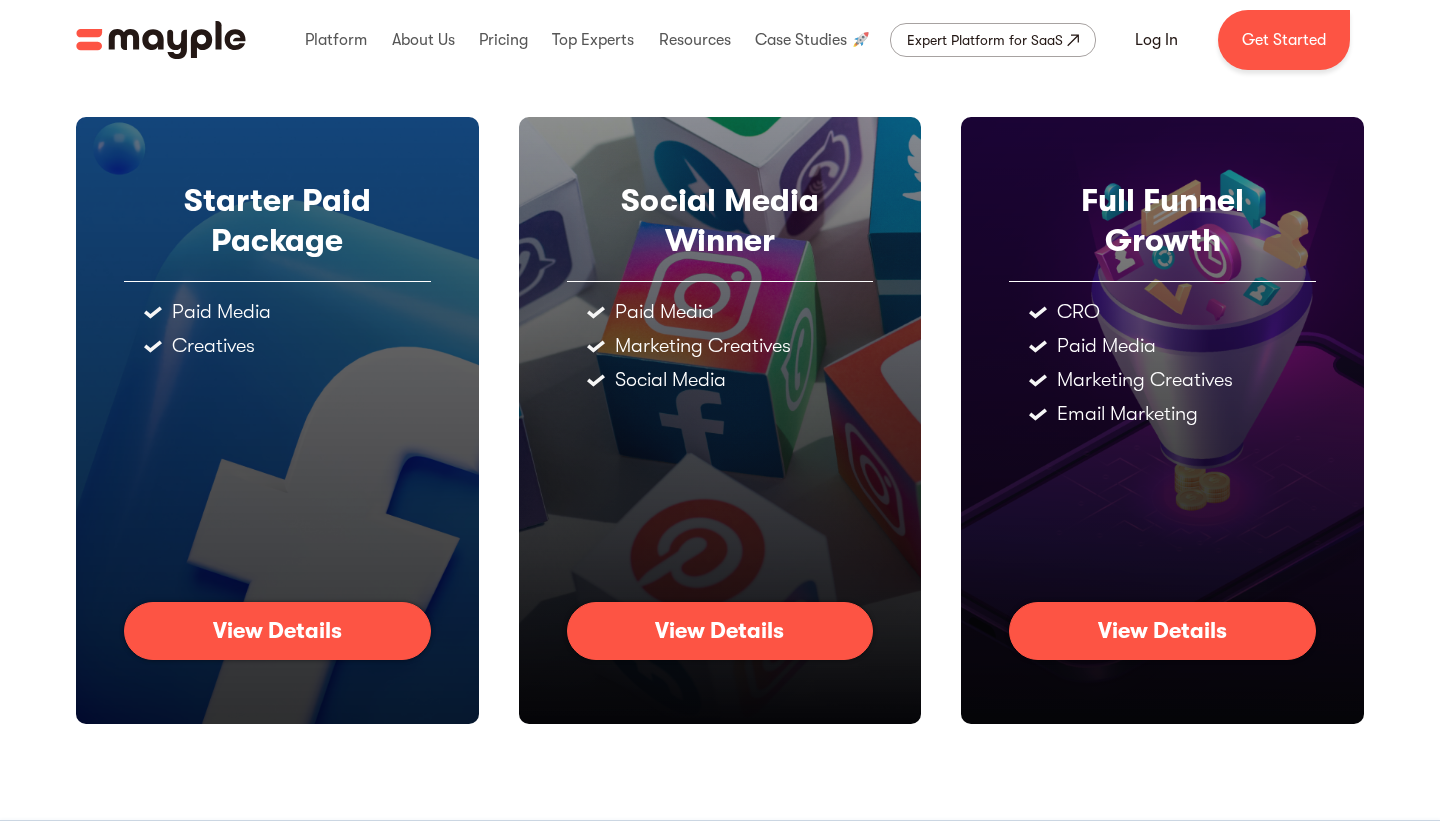 scroll, scrollTop: 0, scrollLeft: 0, axis: both 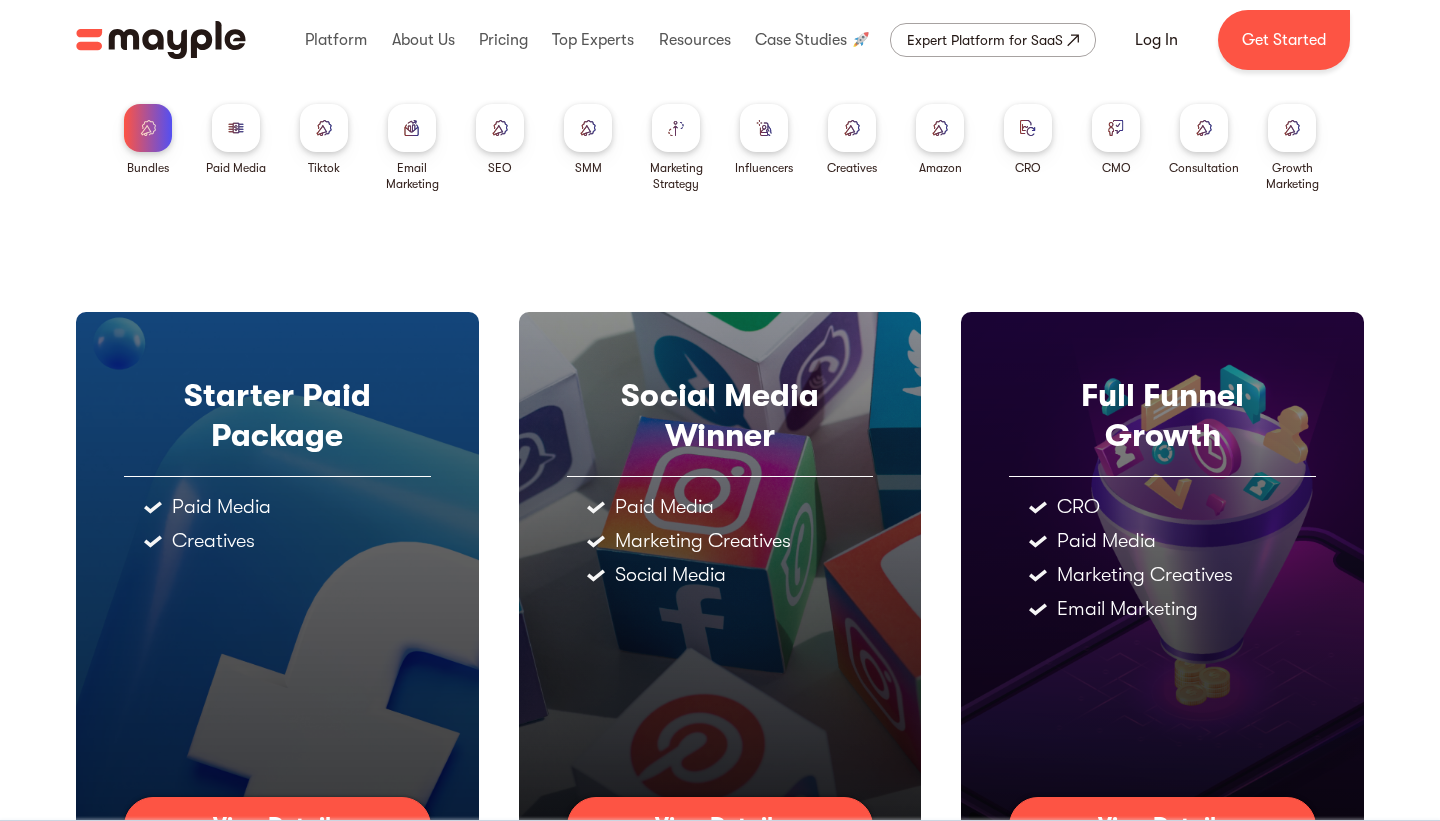 click at bounding box center [236, 127] 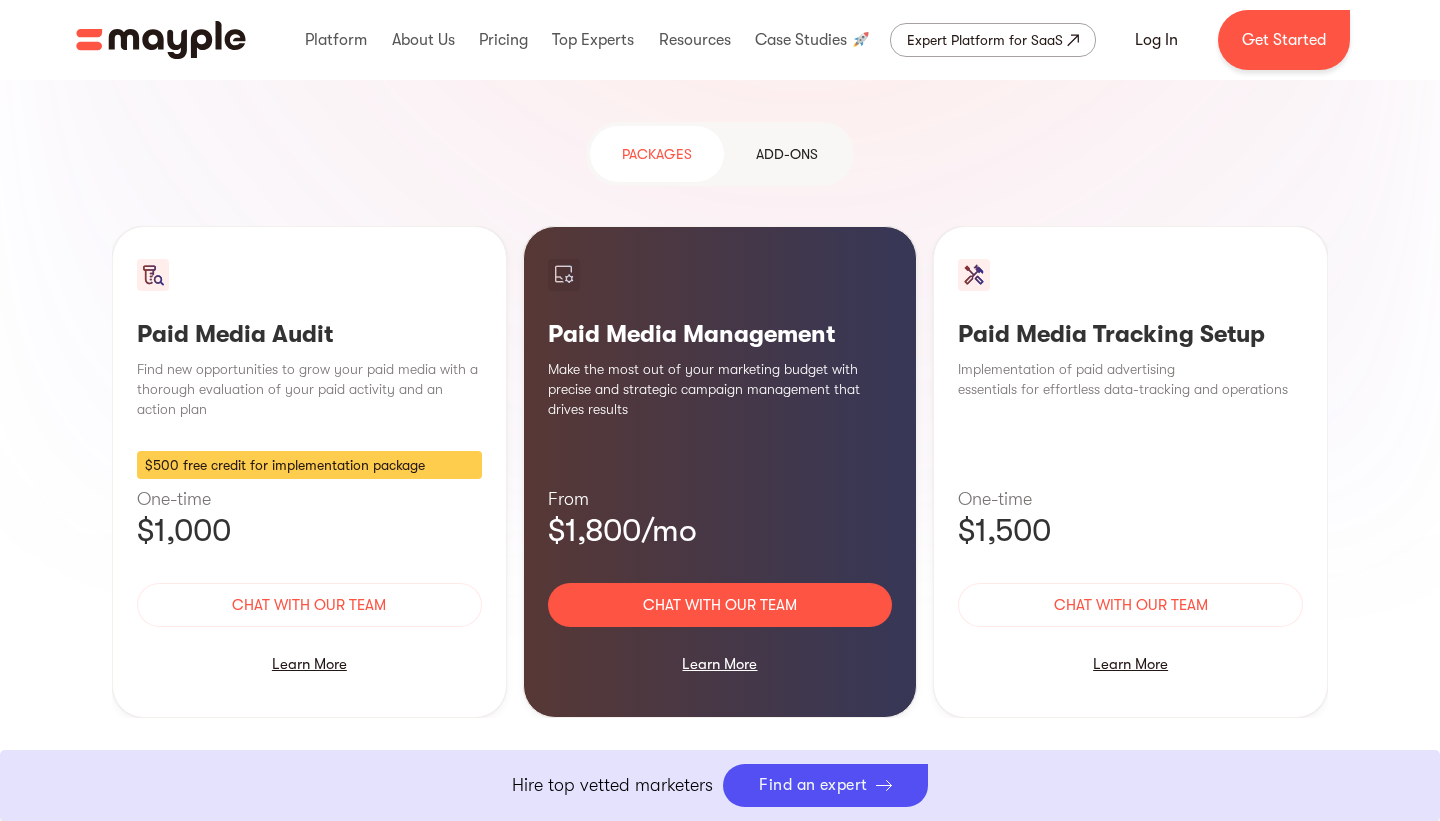 scroll, scrollTop: 1840, scrollLeft: 0, axis: vertical 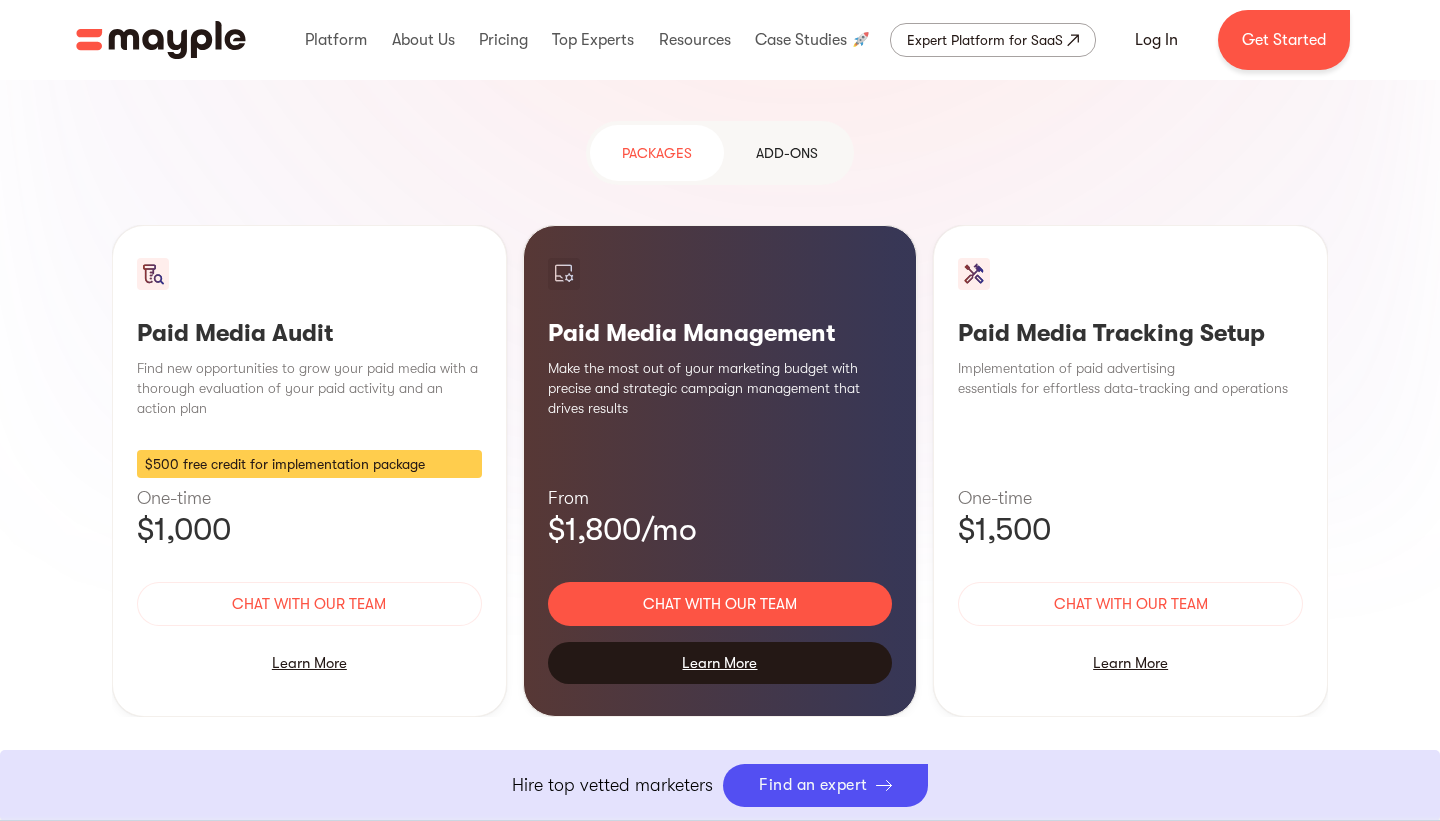 click on "Learn More" at bounding box center (720, 663) 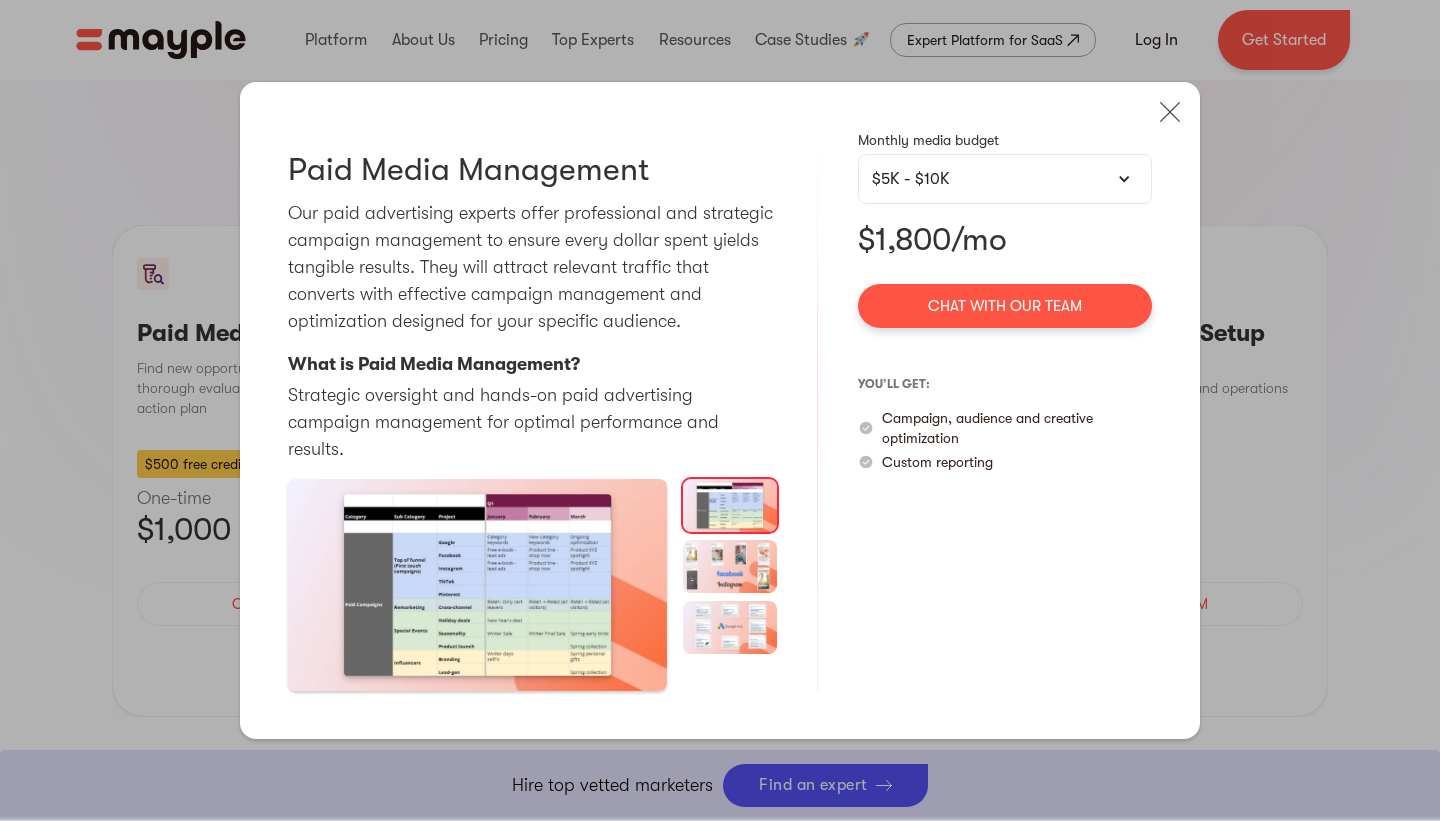 click on "$5K - $10K" at bounding box center [1005, 179] 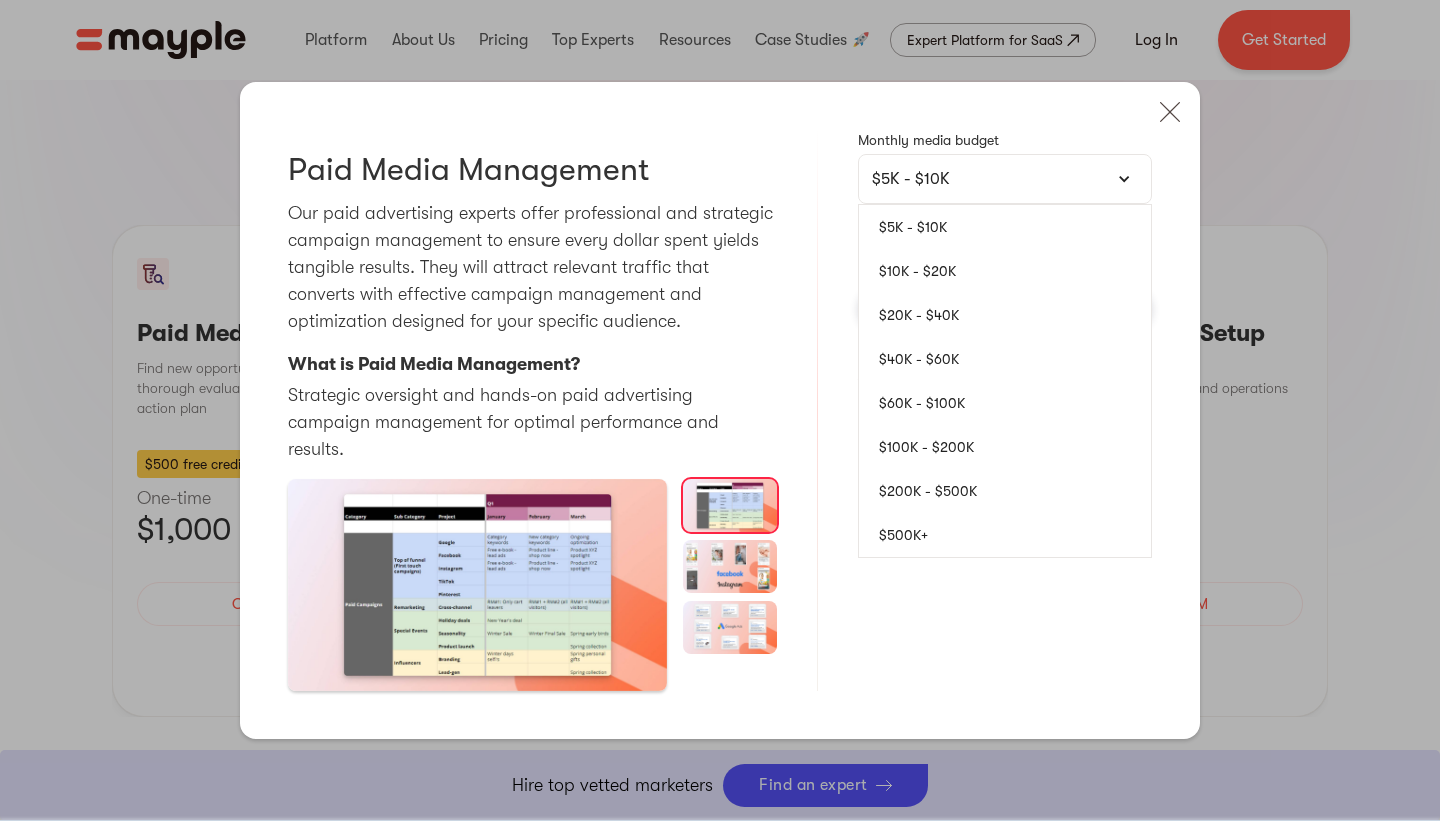 click on "Monthly media budget $5K - $10K  $5K - $10K $10K - $20K $20K - $40K $40K - $60K $60K - $100K $100K - $200K $200K - $500K $500K+ $1,800/mo Chat with our team you’ll get: Campaign, audience and creative optimization Custom reporting" at bounding box center [1005, 411] 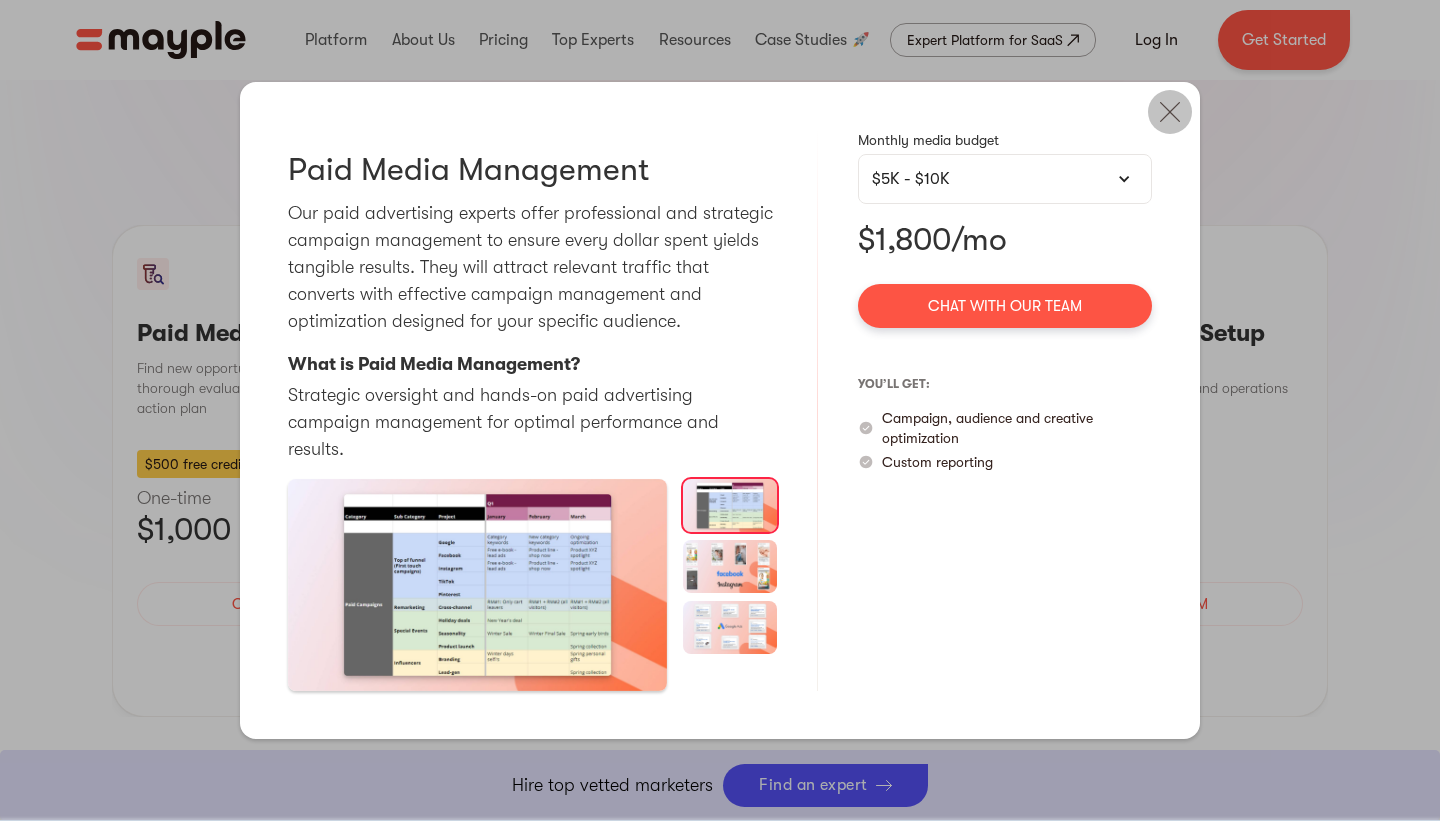 click at bounding box center [1170, 112] 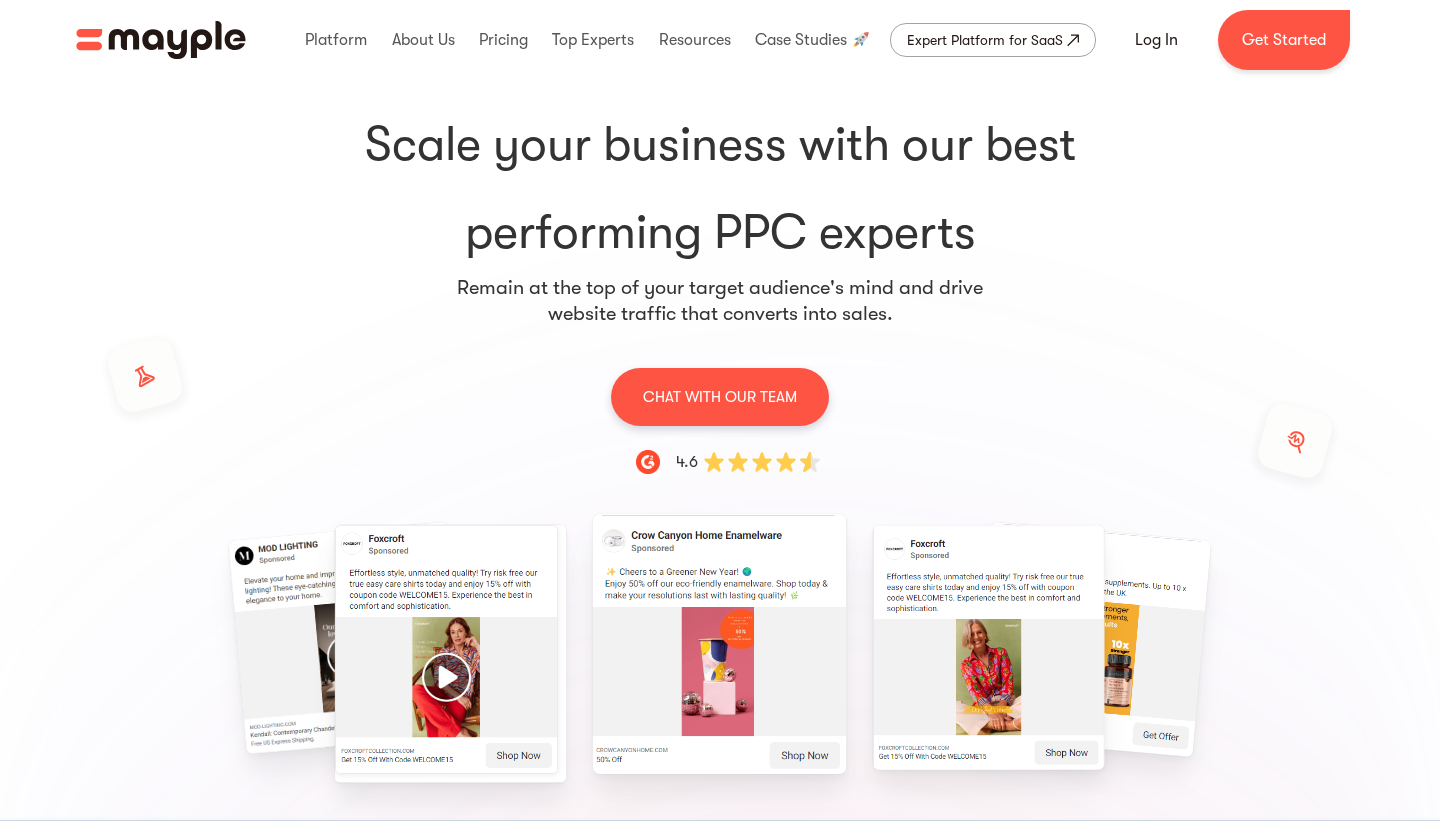 scroll, scrollTop: 0, scrollLeft: 0, axis: both 